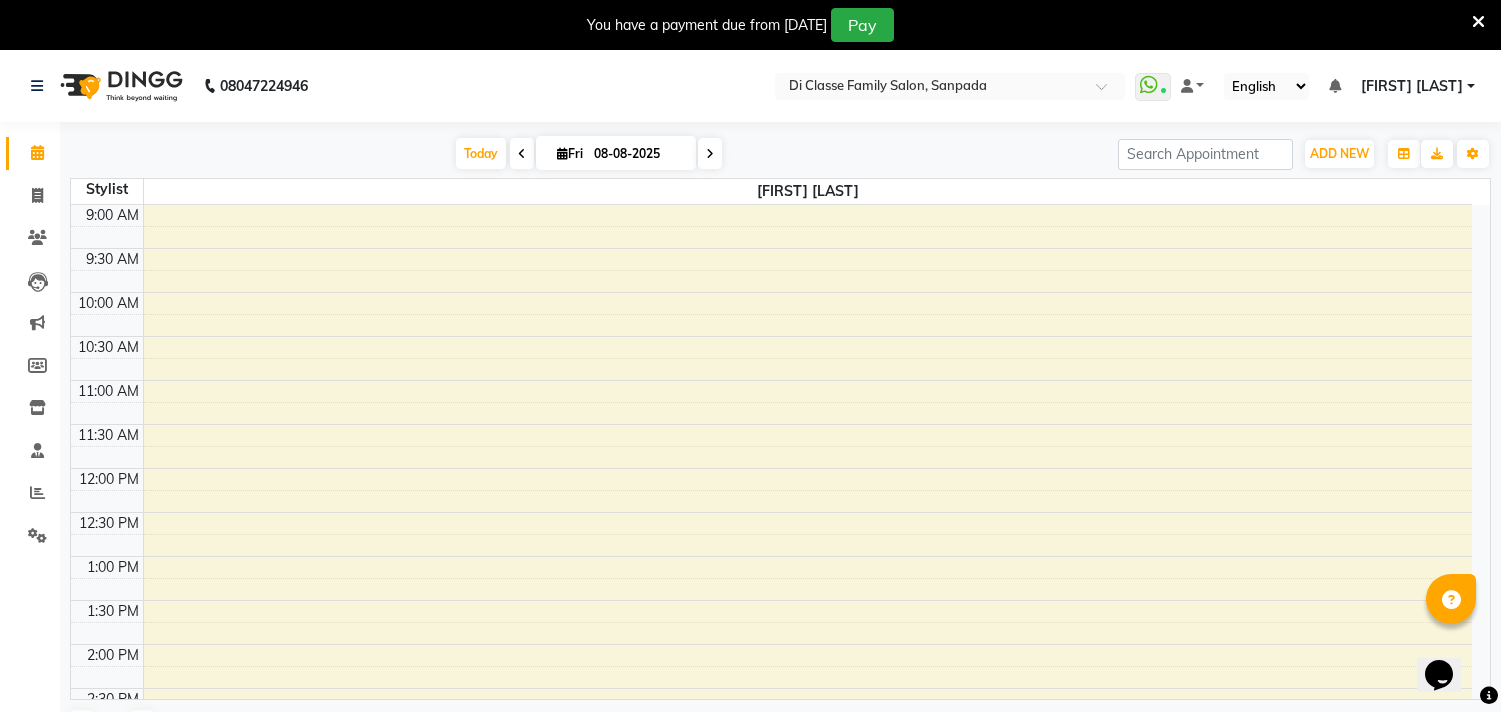 scroll, scrollTop: 0, scrollLeft: 0, axis: both 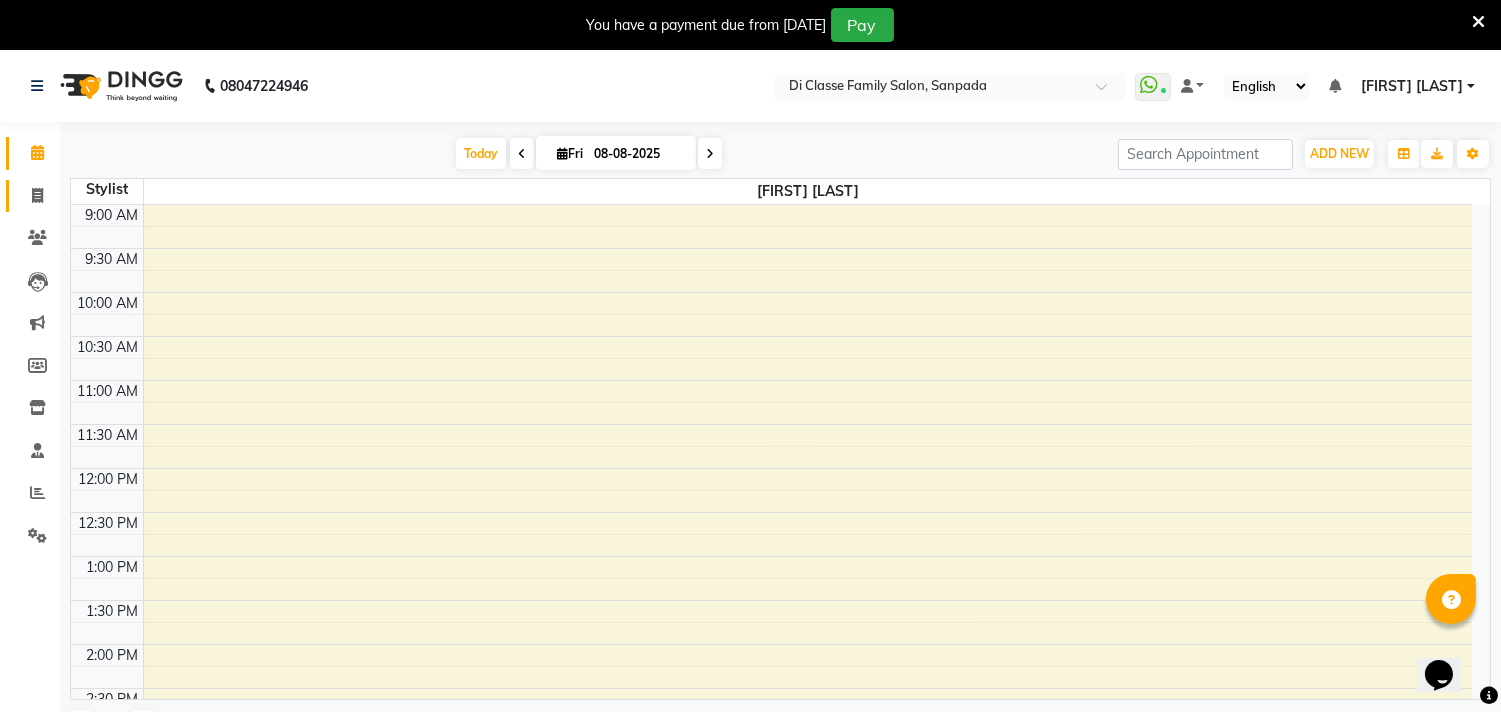 click on "Invoice" 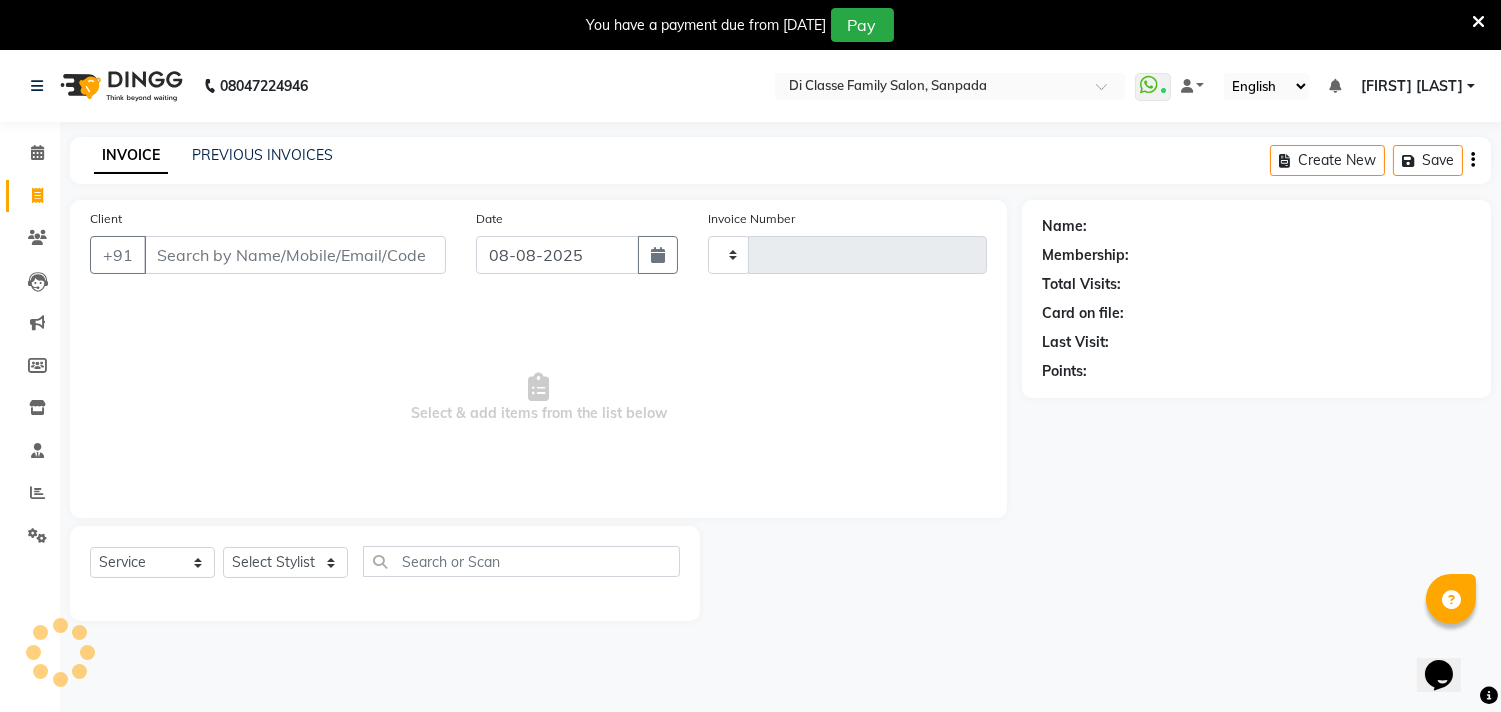 type on "2461" 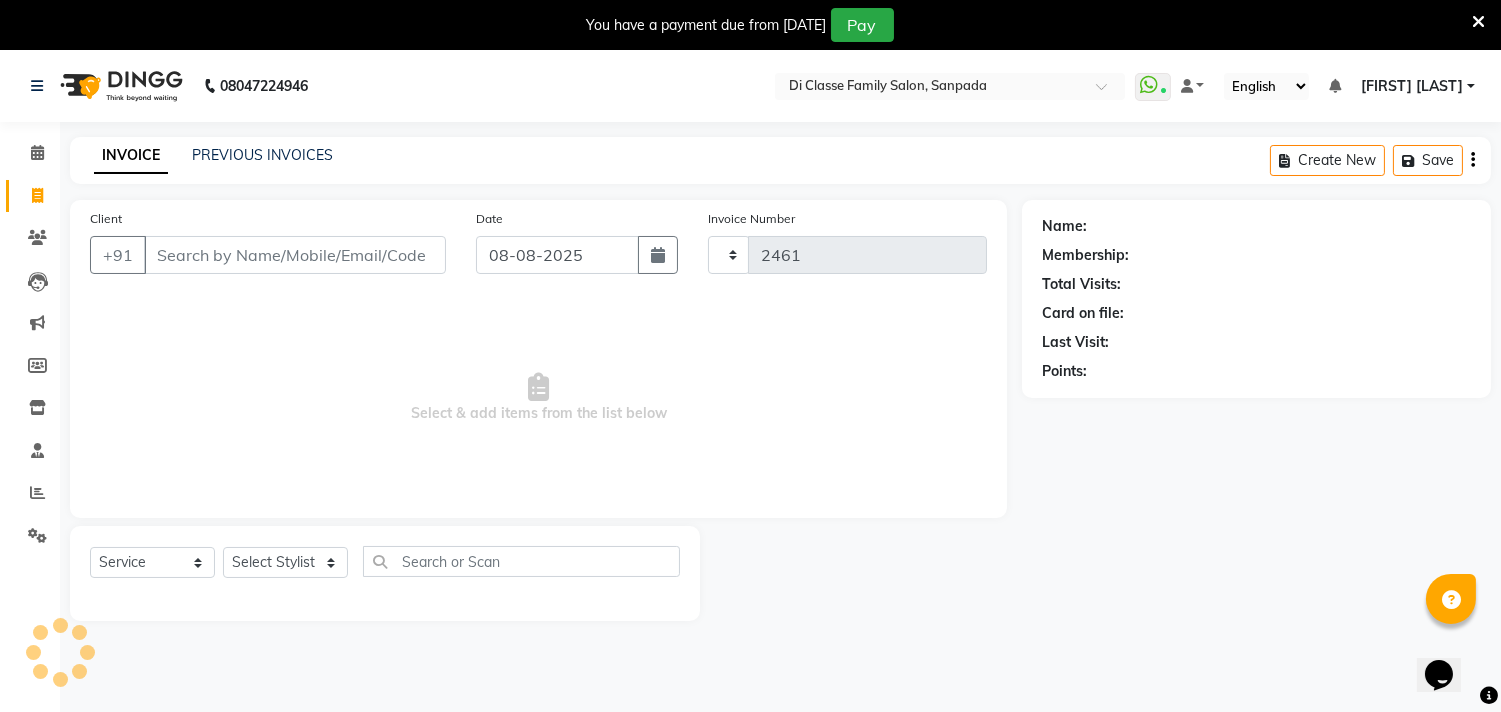 select on "4704" 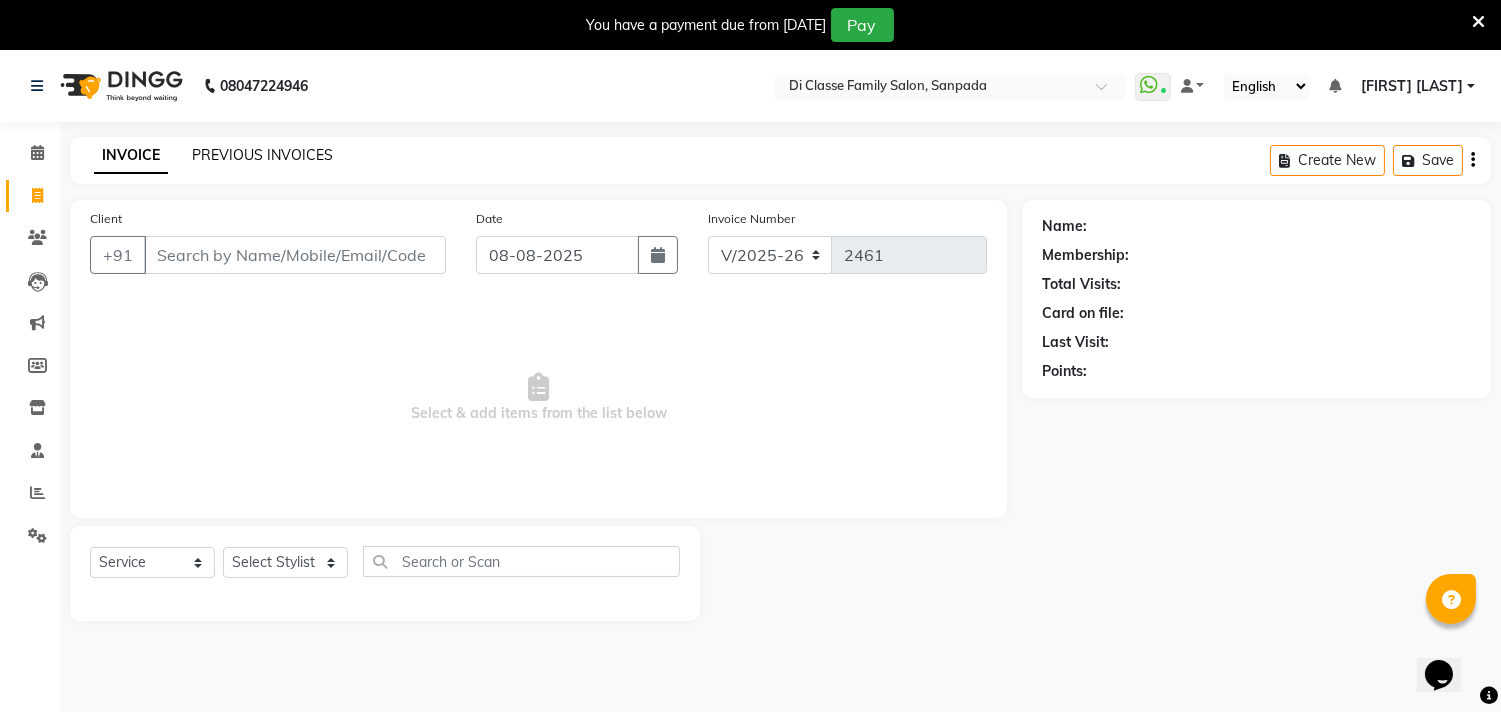 click on "PREVIOUS INVOICES" 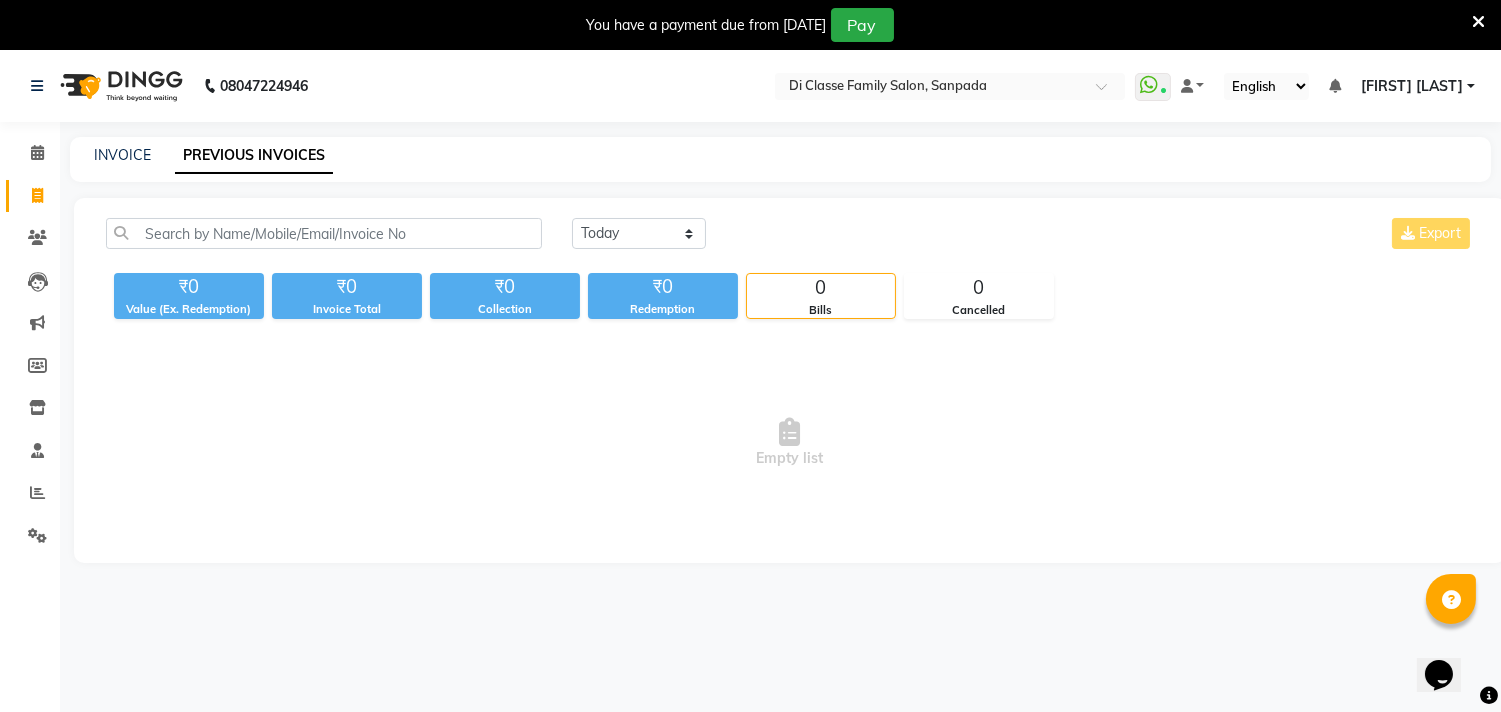 click on "Today Yesterday Custom Range Export ₹0 Value (Ex. Redemption) ₹0 Invoice Total  ₹0 Collection ₹0 Redemption 0 Bills 0 Cancelled  Empty list" 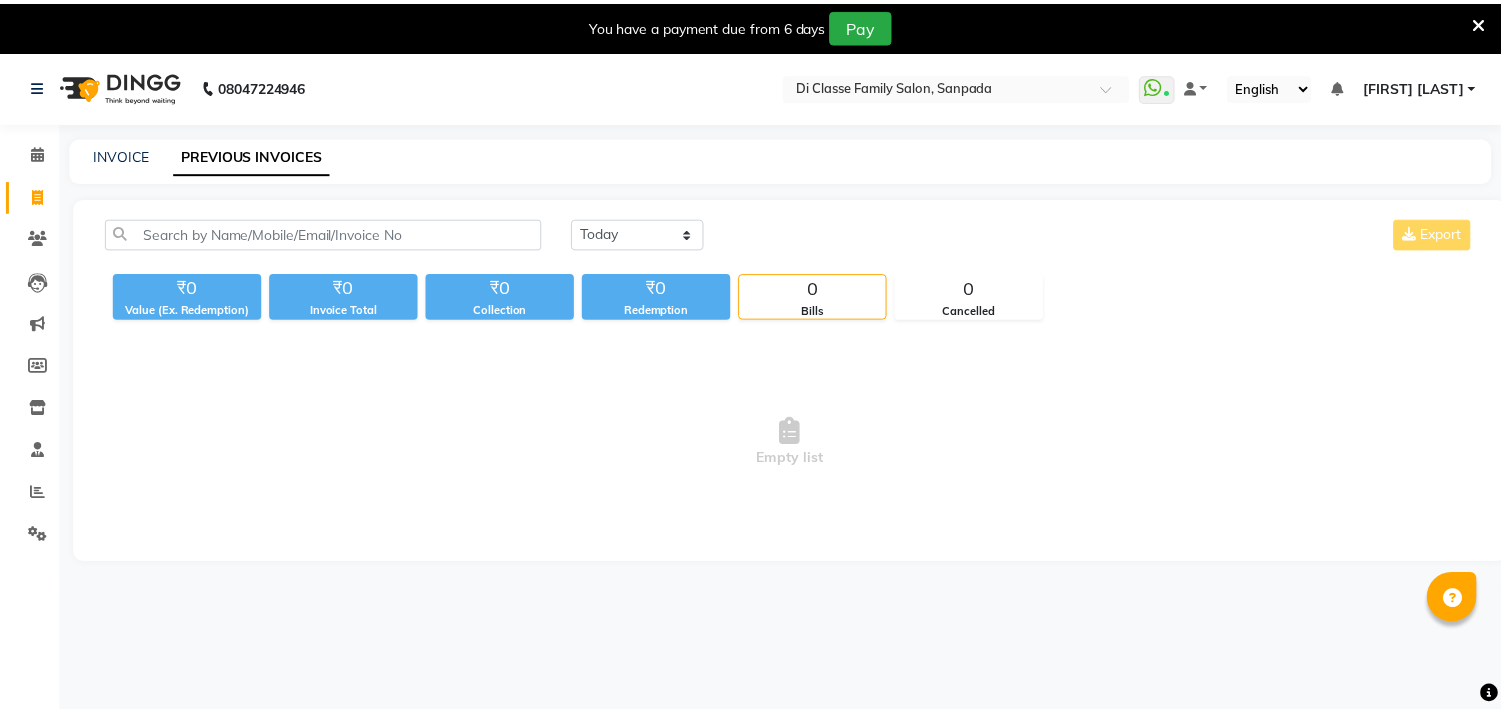 scroll, scrollTop: 0, scrollLeft: 0, axis: both 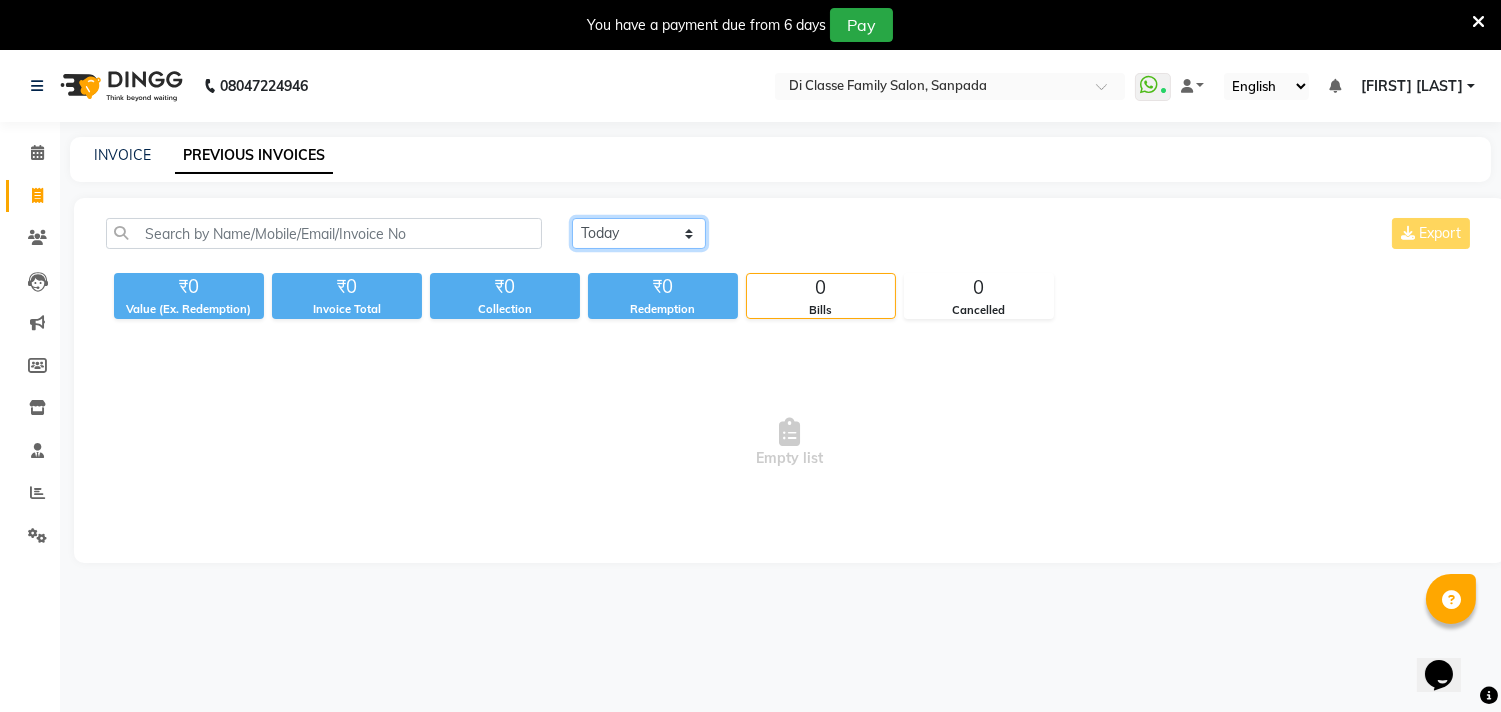 click on "Today Yesterday Custom Range" 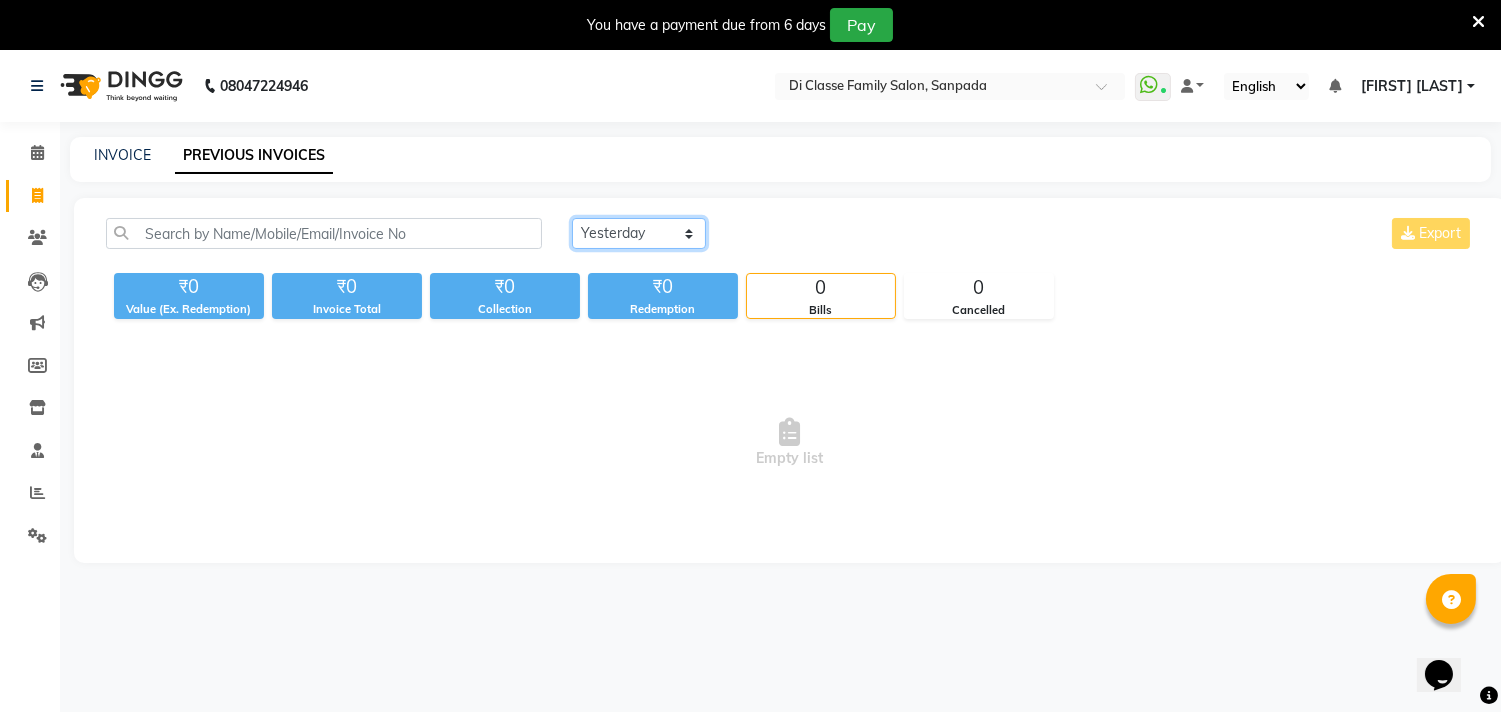 click on "Today Yesterday Custom Range" 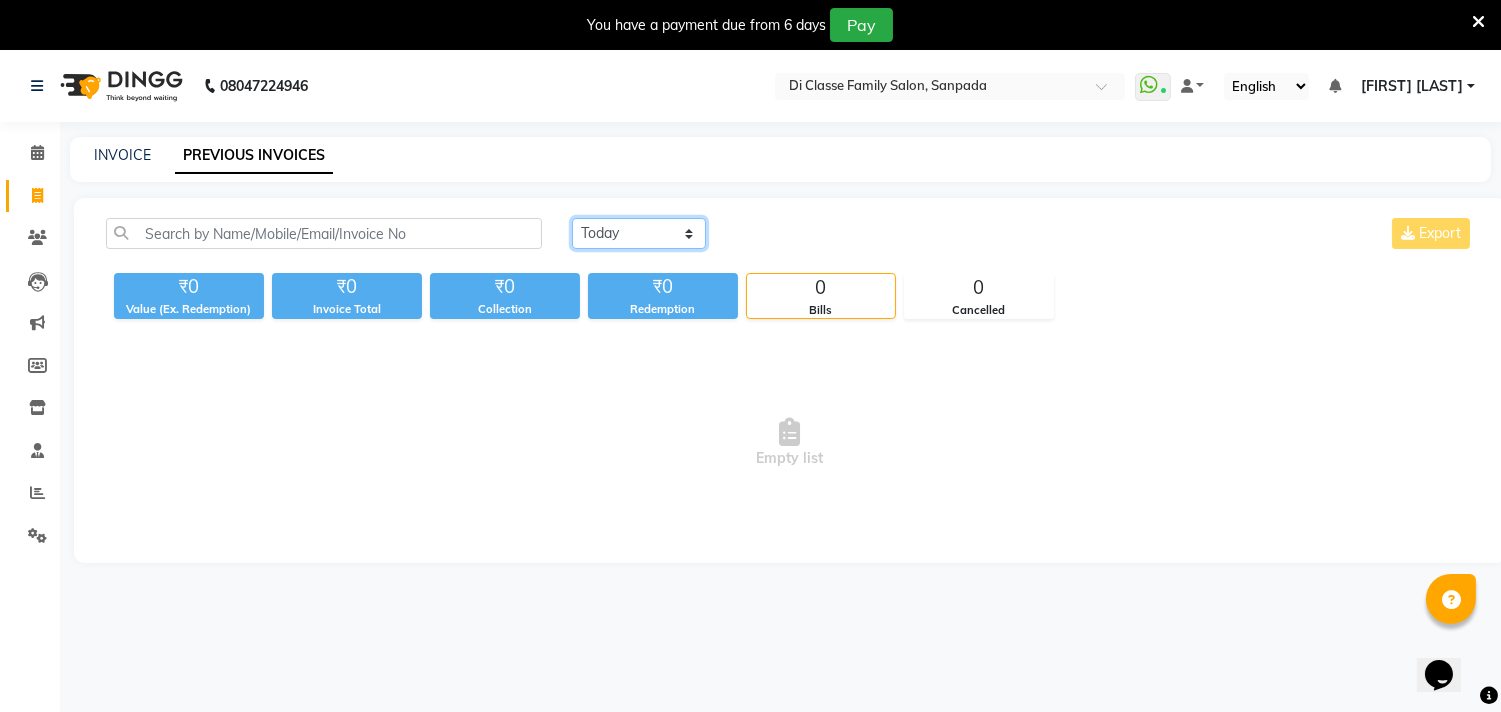 click on "Today Yesterday Custom Range" 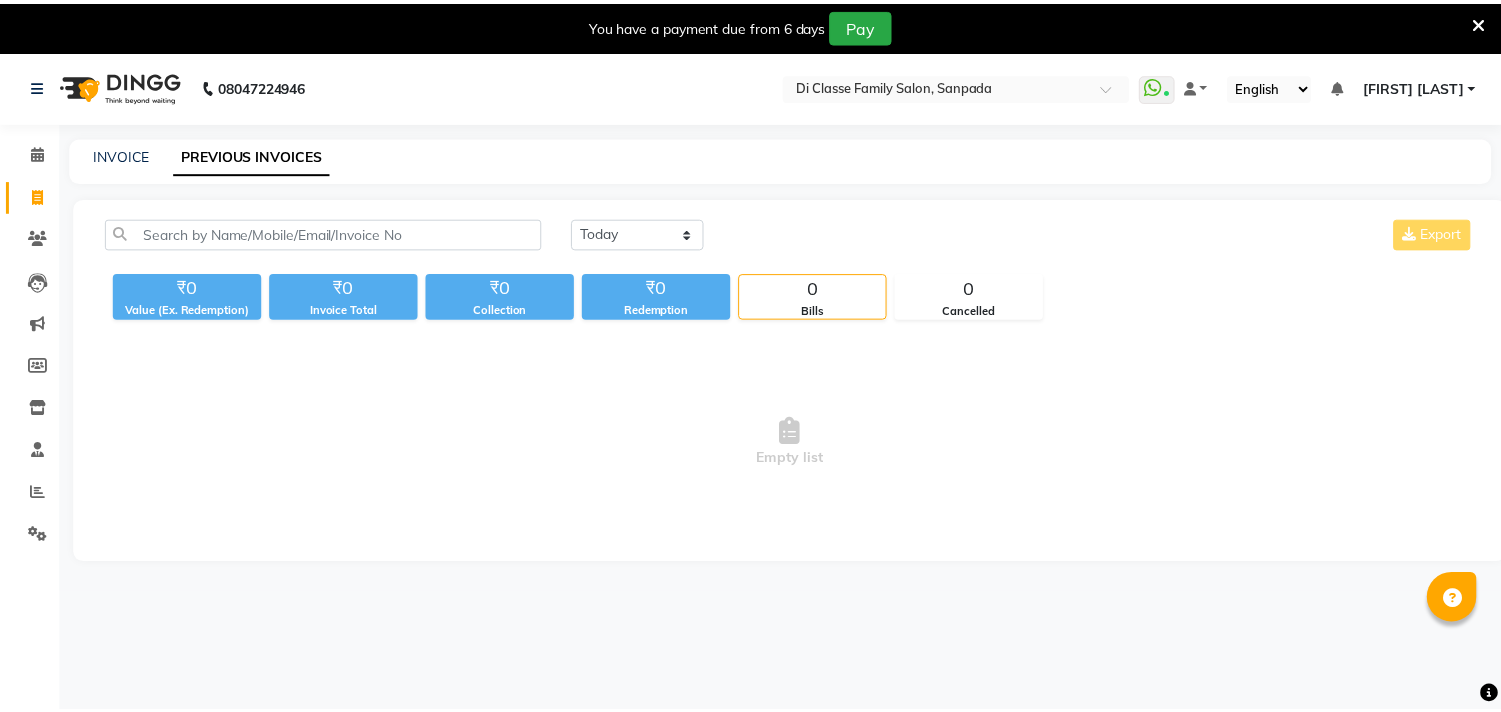 scroll, scrollTop: 0, scrollLeft: 0, axis: both 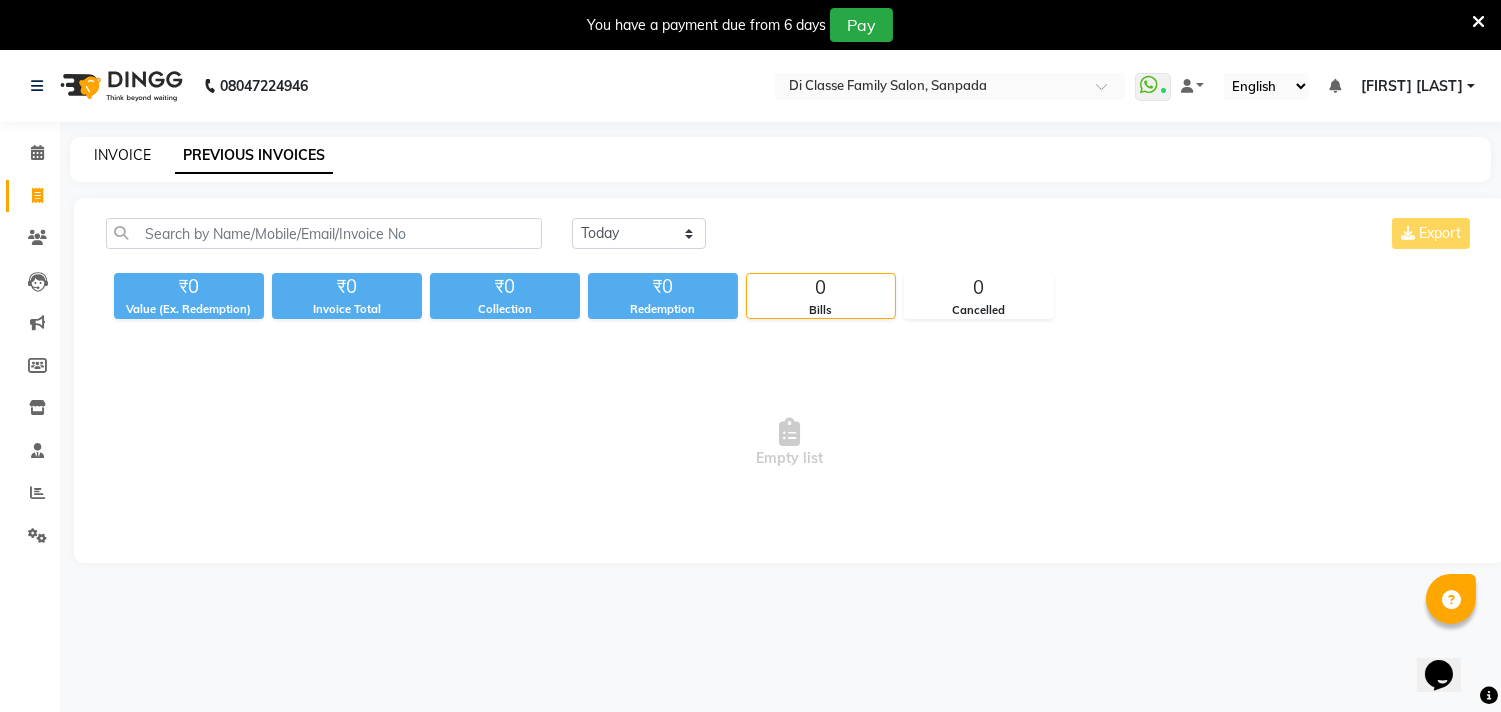 click on "INVOICE" 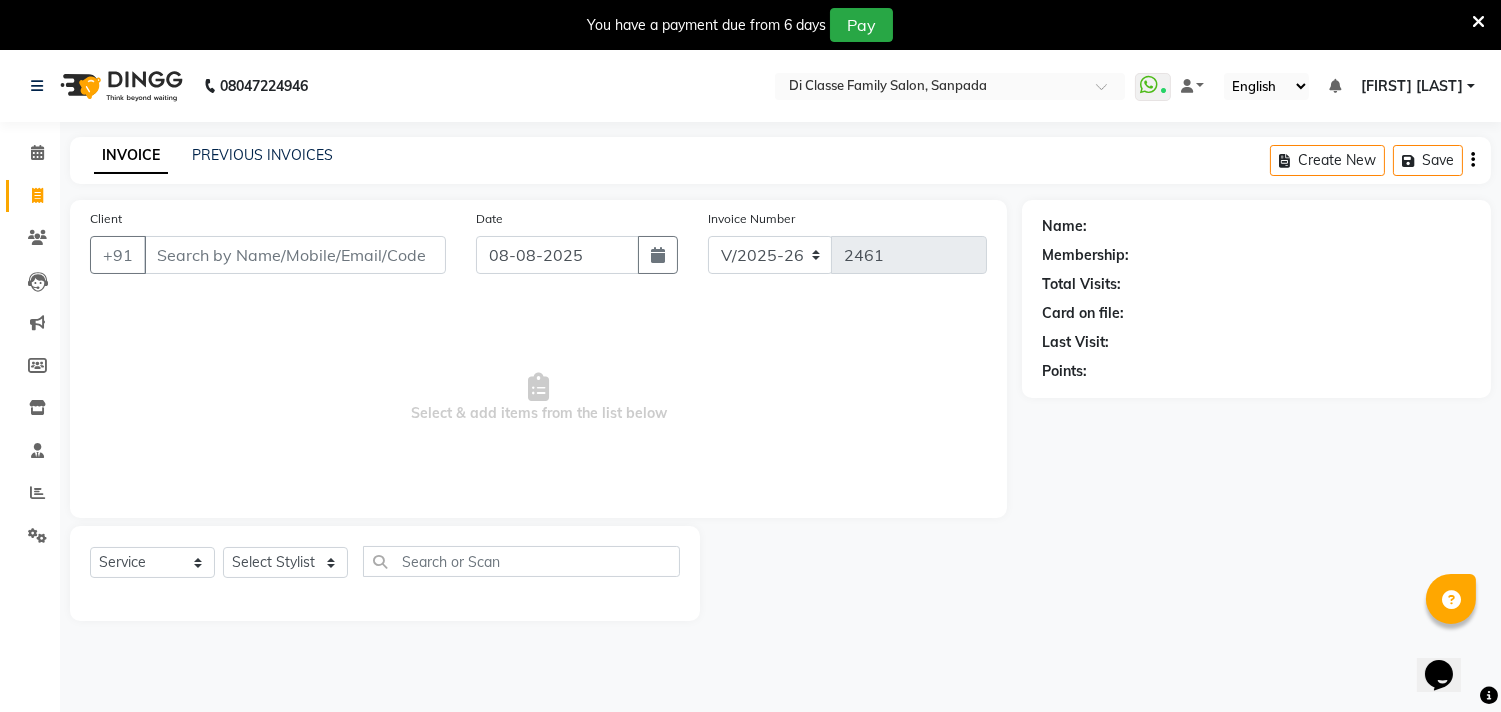 scroll, scrollTop: 50, scrollLeft: 0, axis: vertical 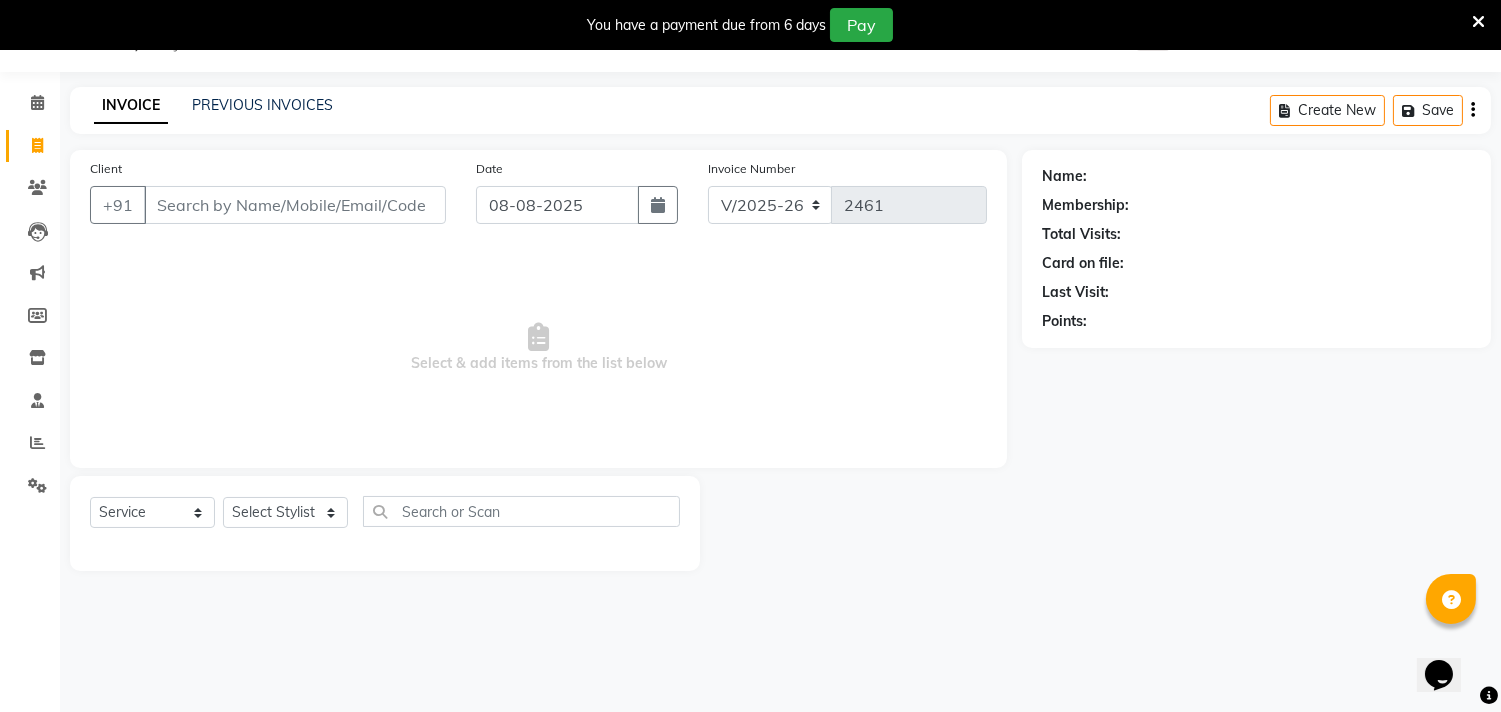 click at bounding box center (1478, 22) 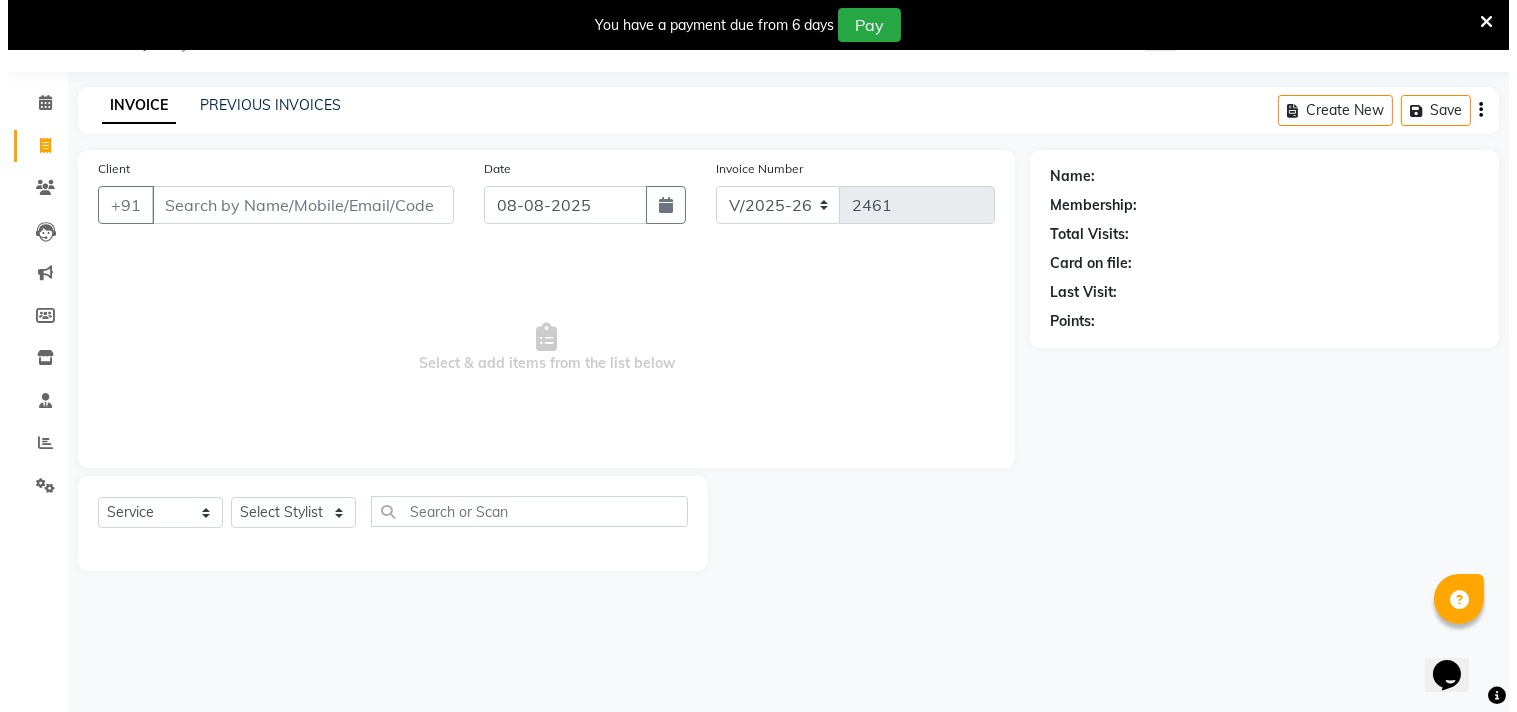 scroll, scrollTop: 0, scrollLeft: 0, axis: both 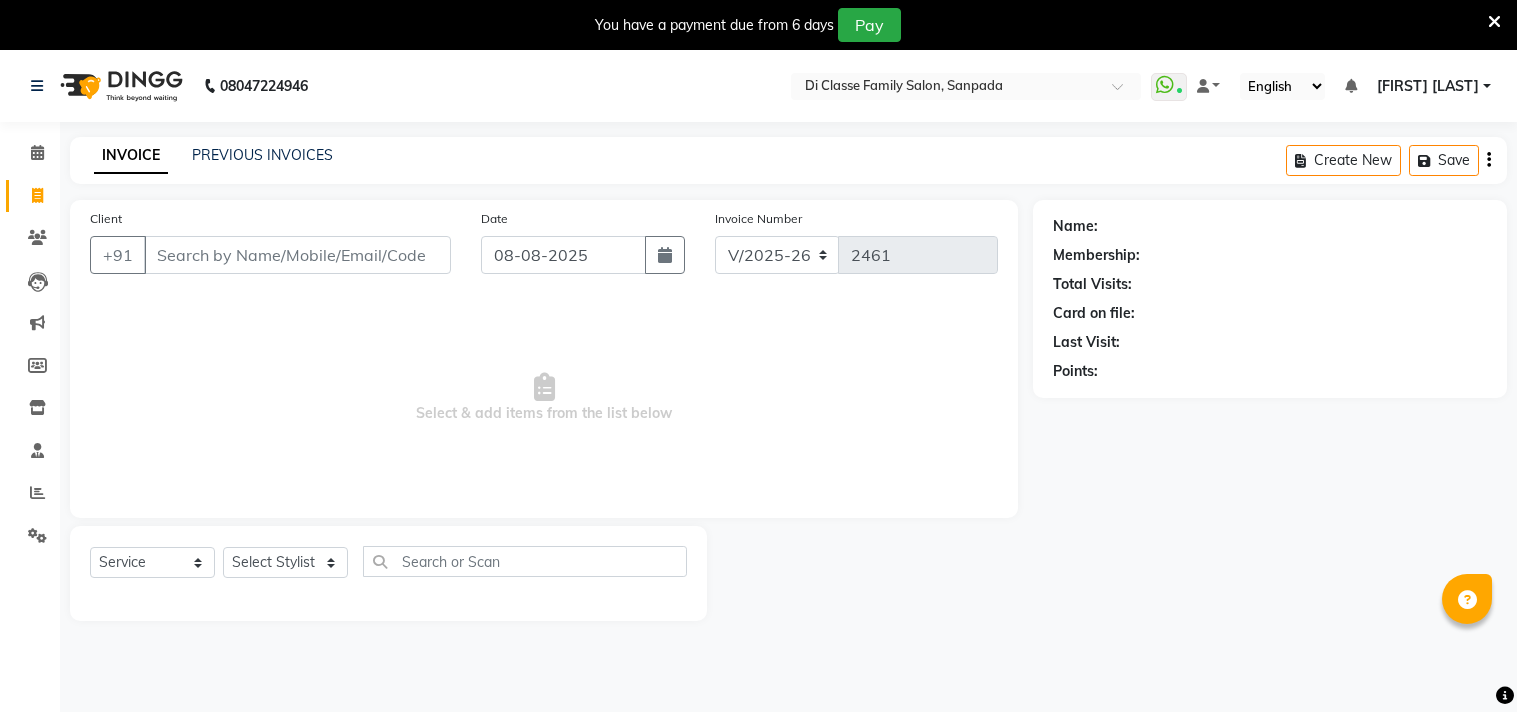 select on "4704" 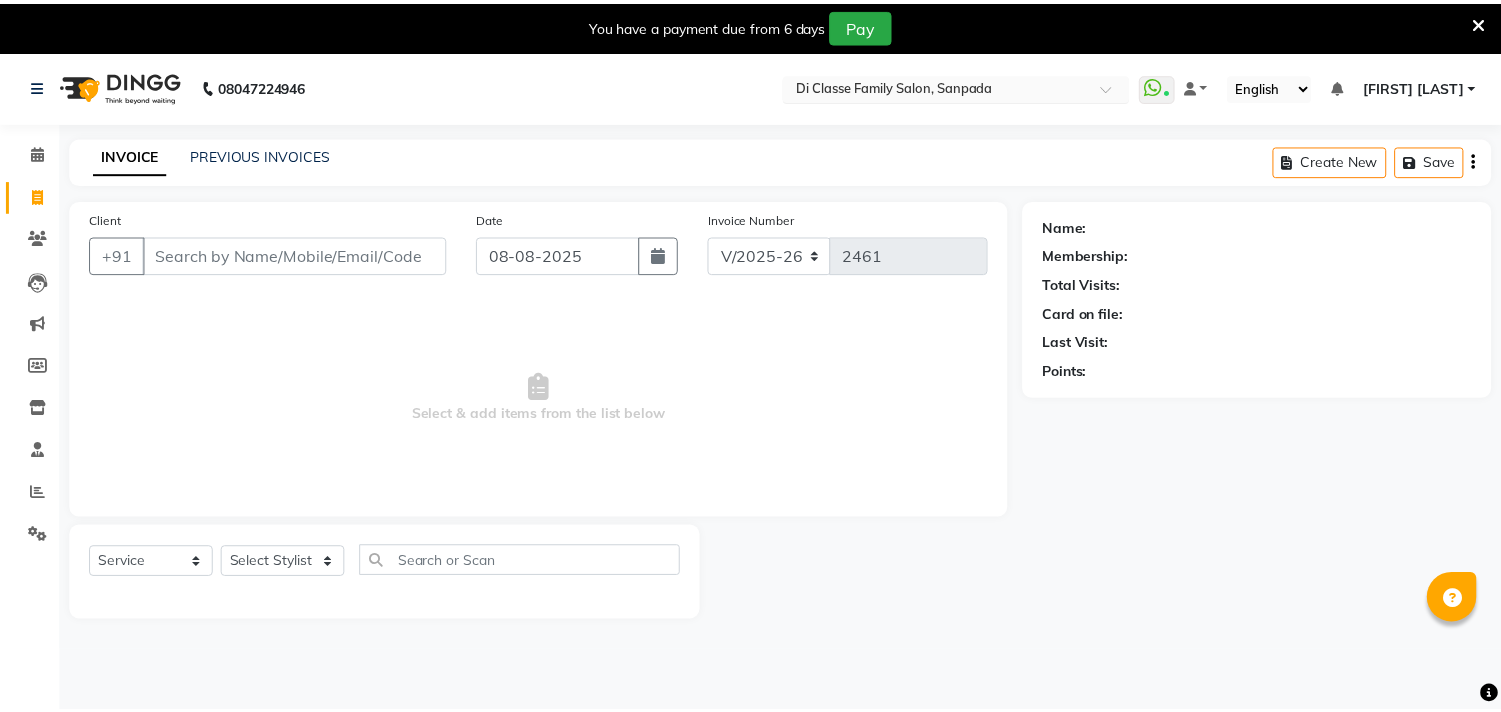 scroll, scrollTop: 0, scrollLeft: 0, axis: both 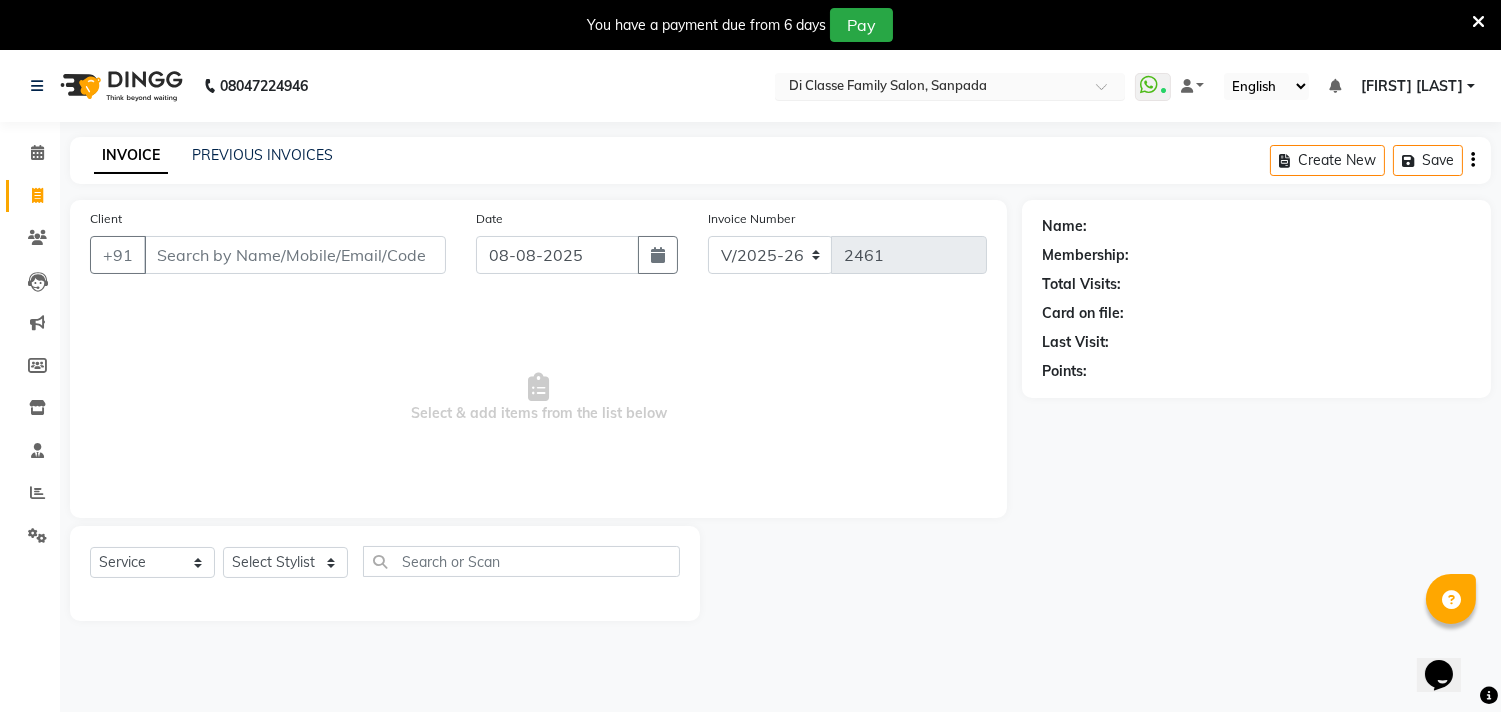 click at bounding box center [930, 88] 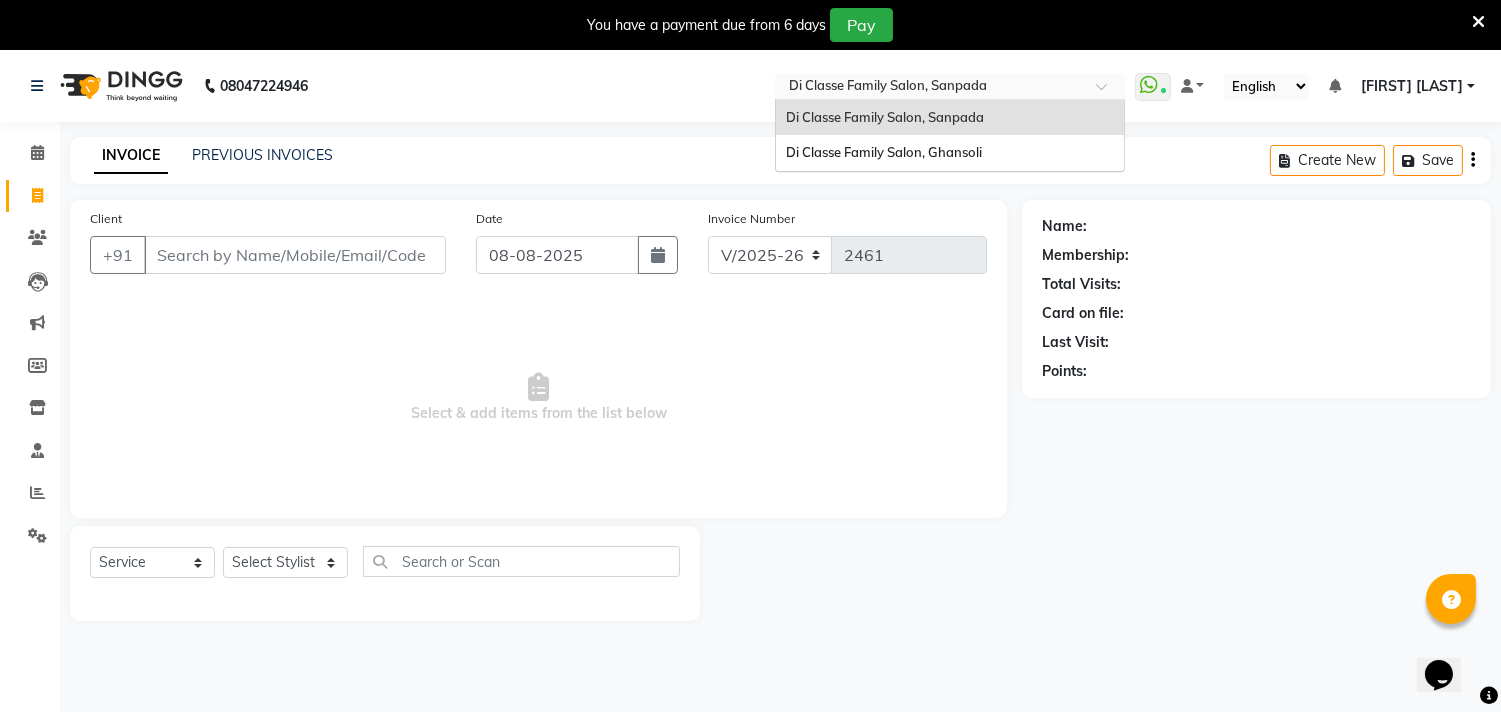 click on "Di Classe Family Salon, Sanpada" at bounding box center [885, 117] 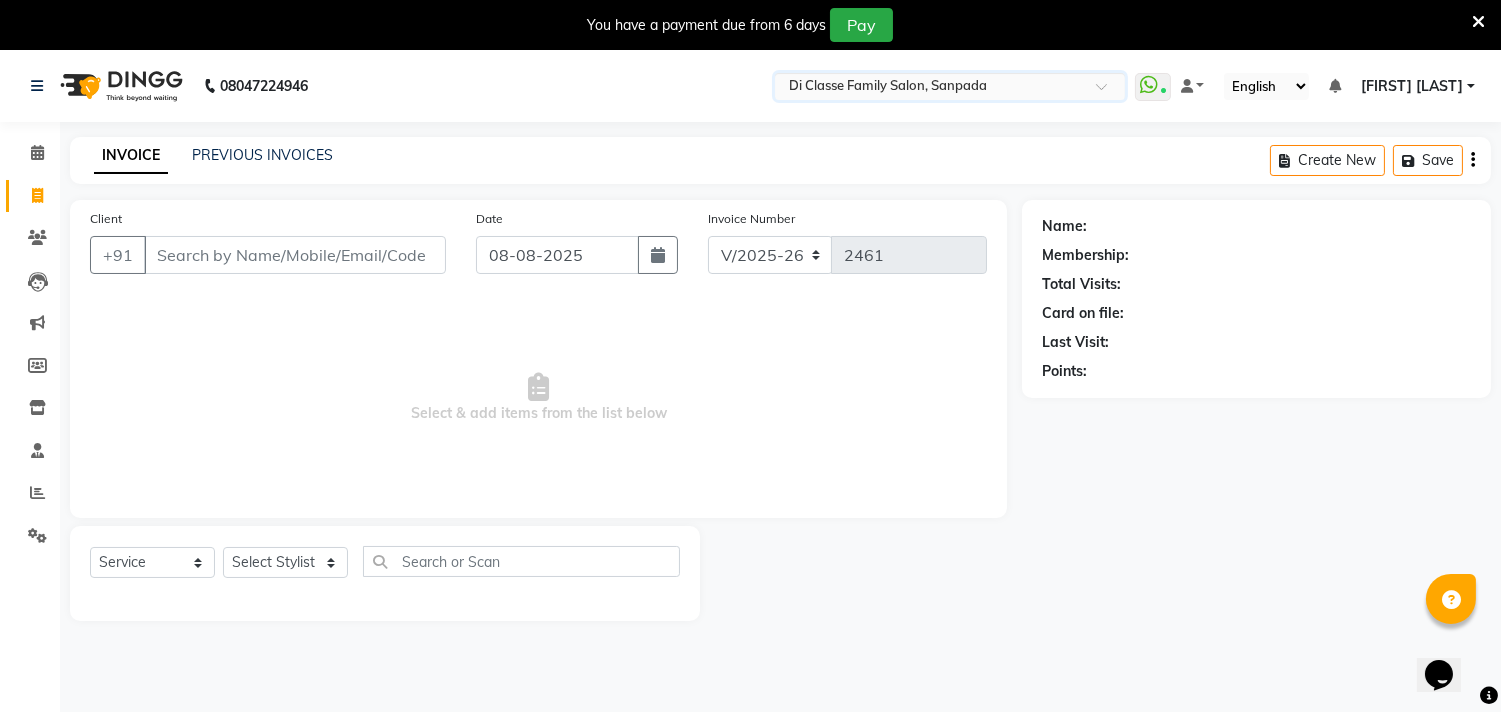 click on "08047224946 Select Location × Di Classe Family Salon, Sanpada  WhatsApp Status  ✕ Status:  Connected Most Recent Message: 08-08-2025     09:05 PM Recent Service Activity: 08-08-2025     09:27 PM Default Panel My Panel English ENGLISH Español العربية मराठी हिंदी ગુજરાતી தமிழ் 中文 Notifications nothing to show Rahul Datkhile Manage Profile Change Password Sign out  Version:3.16.1" 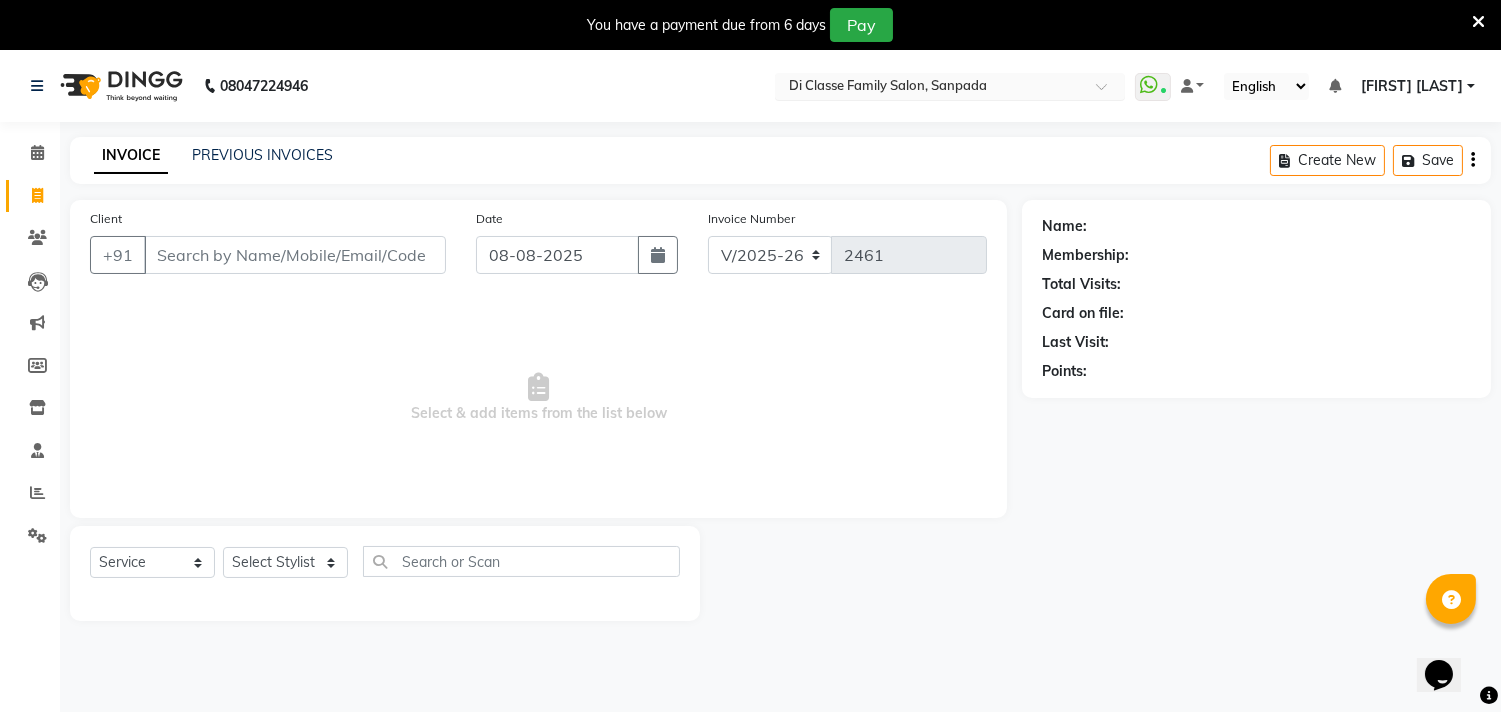 click at bounding box center [930, 88] 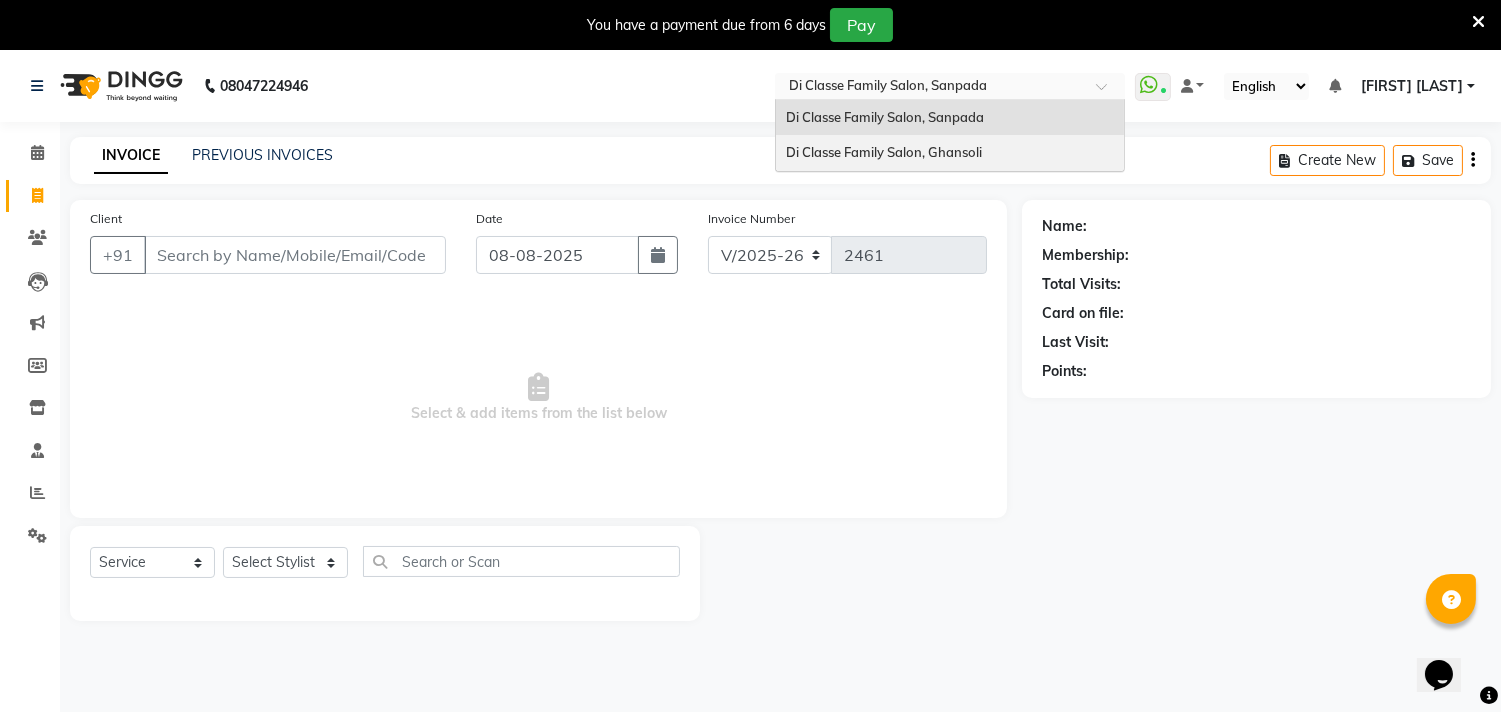 click on "Di Classe Family Salon, Ghansoli" at bounding box center (950, 153) 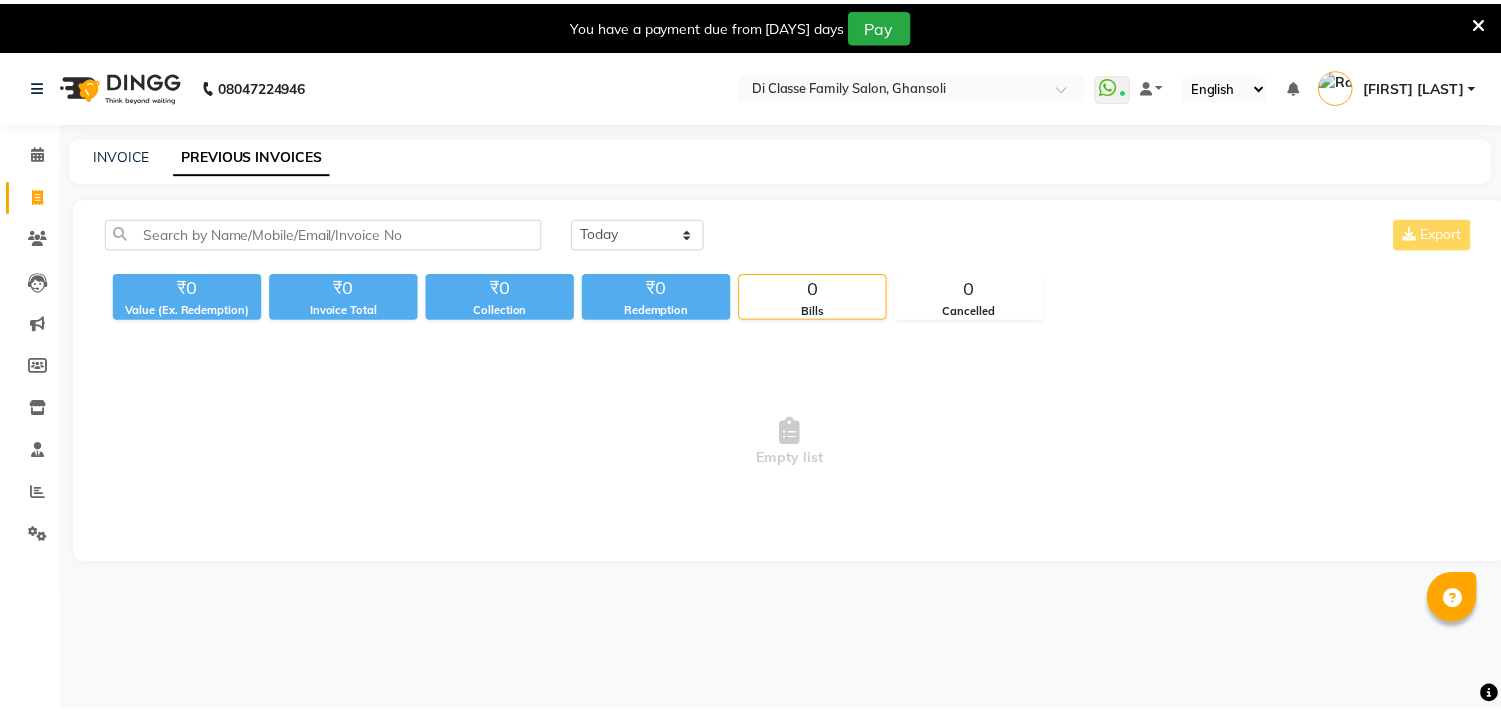 scroll, scrollTop: 0, scrollLeft: 0, axis: both 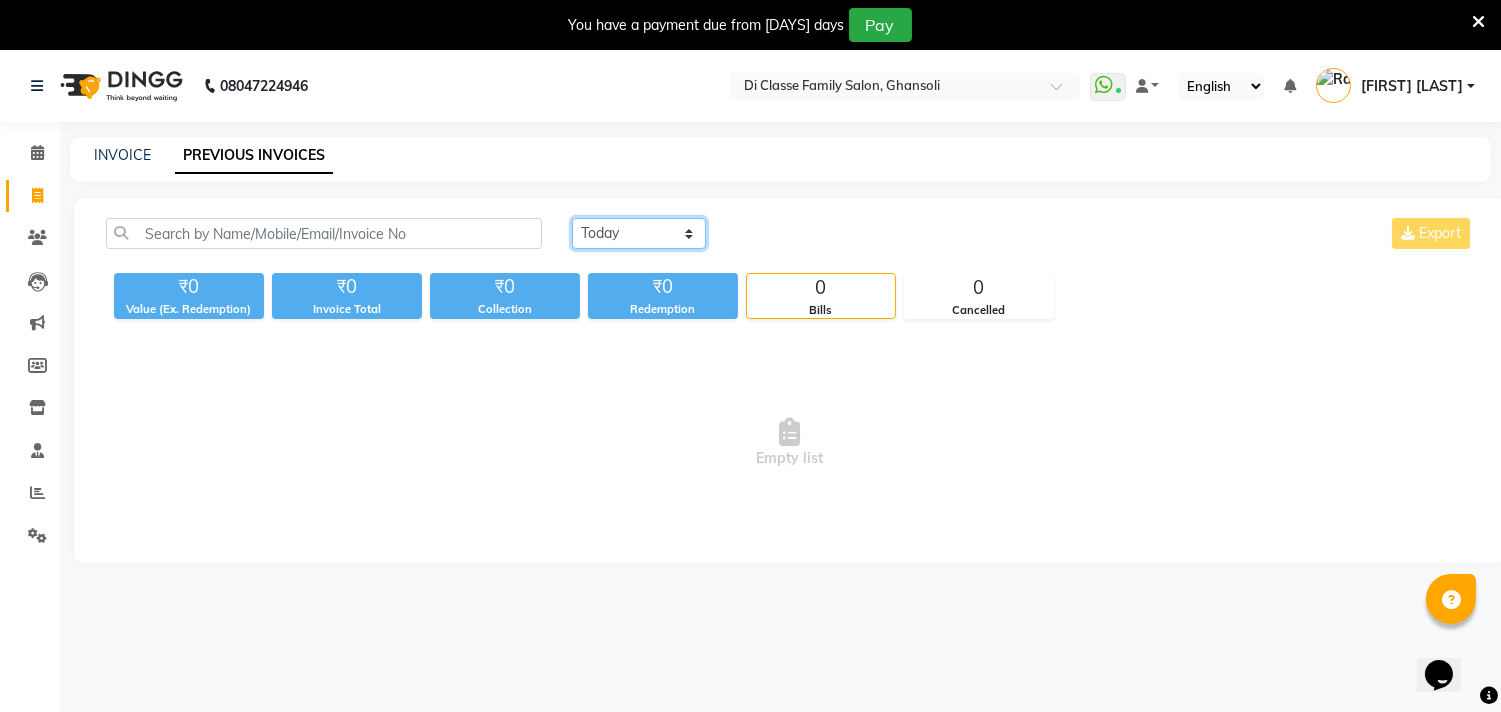 click on "Today Yesterday Custom Range" 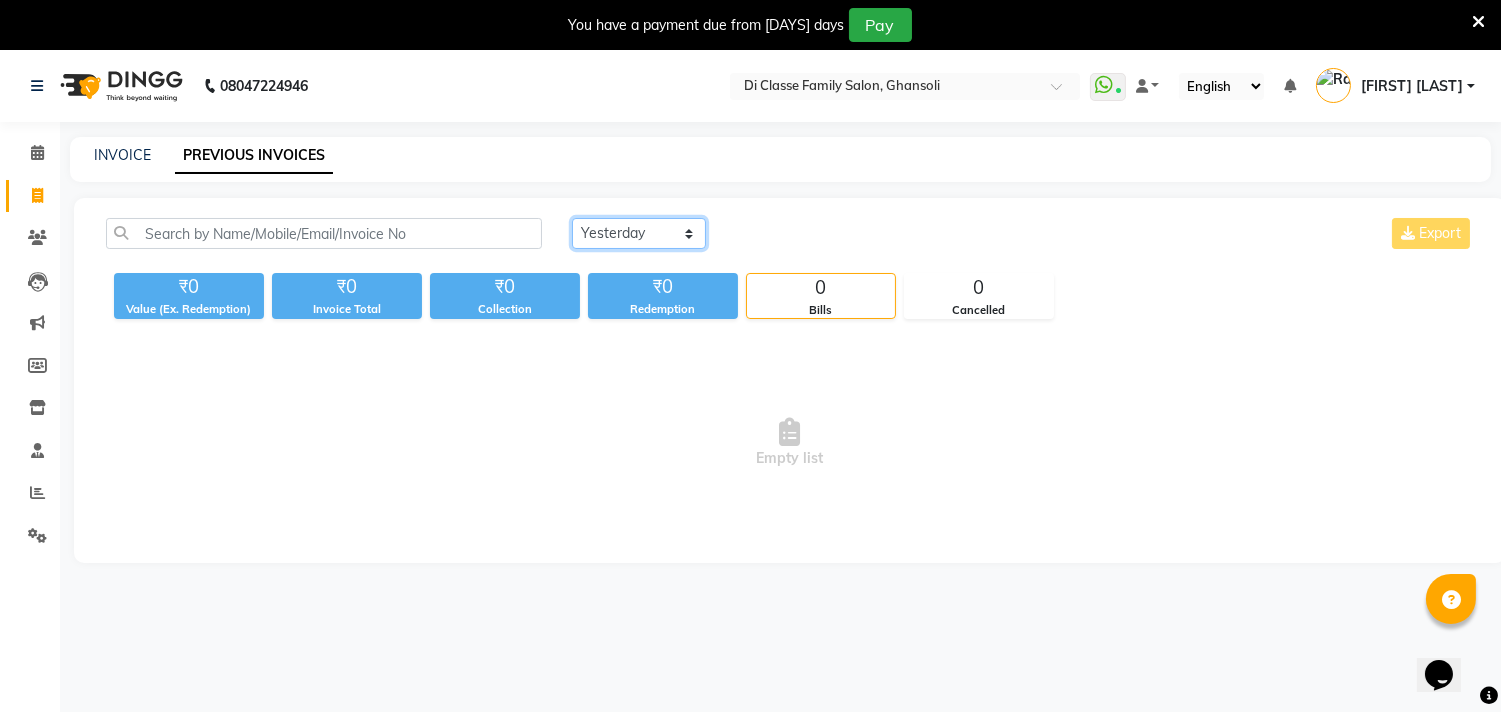 click on "Today Yesterday Custom Range" 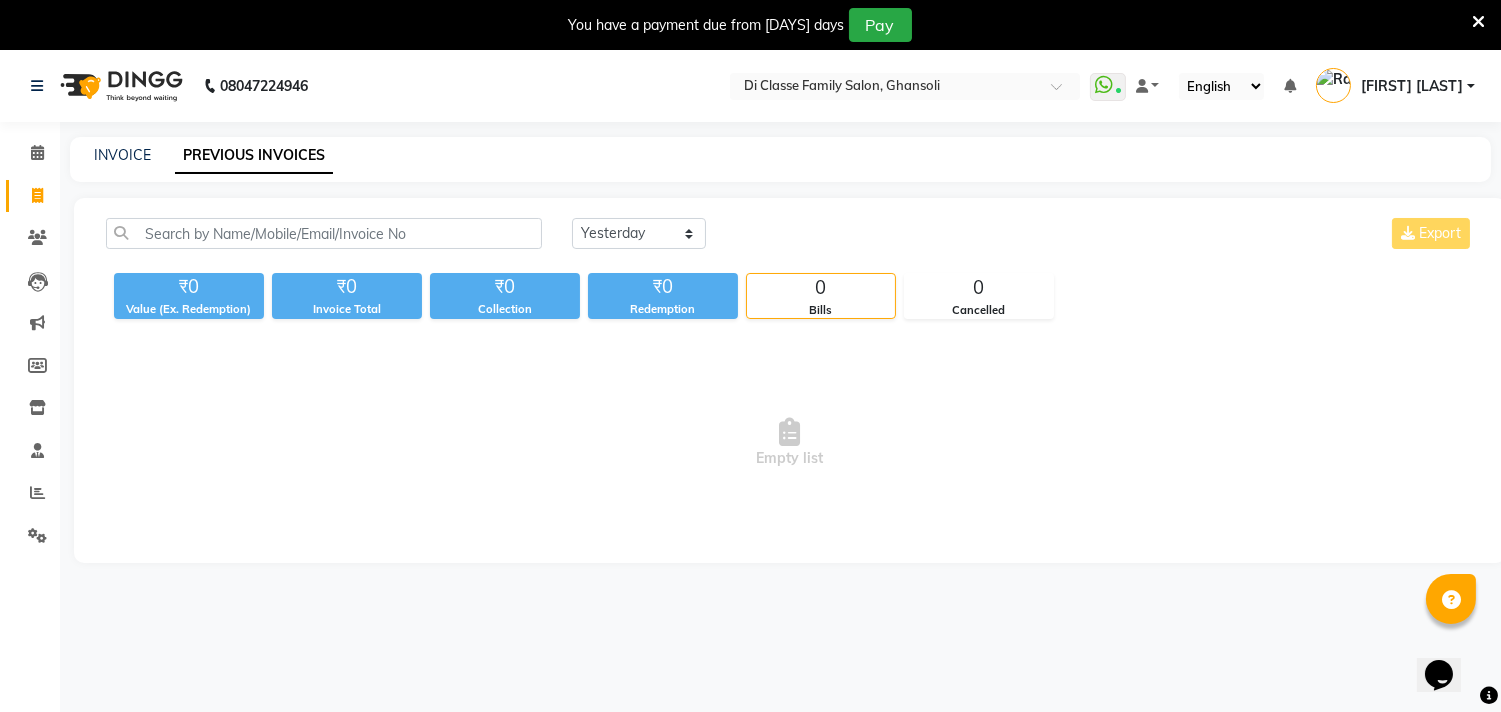 click on "[FIRST] [LAST]" at bounding box center (1412, 86) 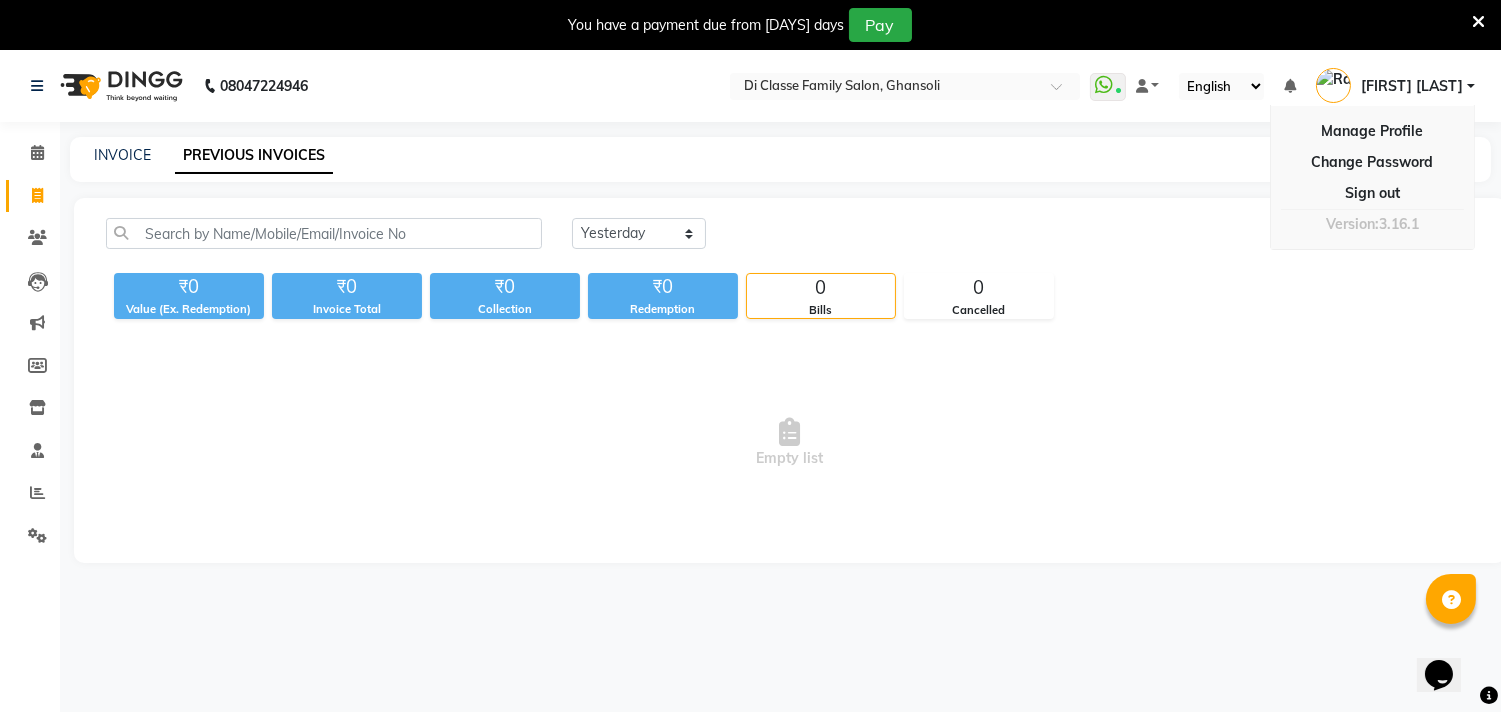 drag, startPoint x: 907, startPoint y: 525, endPoint x: 937, endPoint y: 512, distance: 32.695564 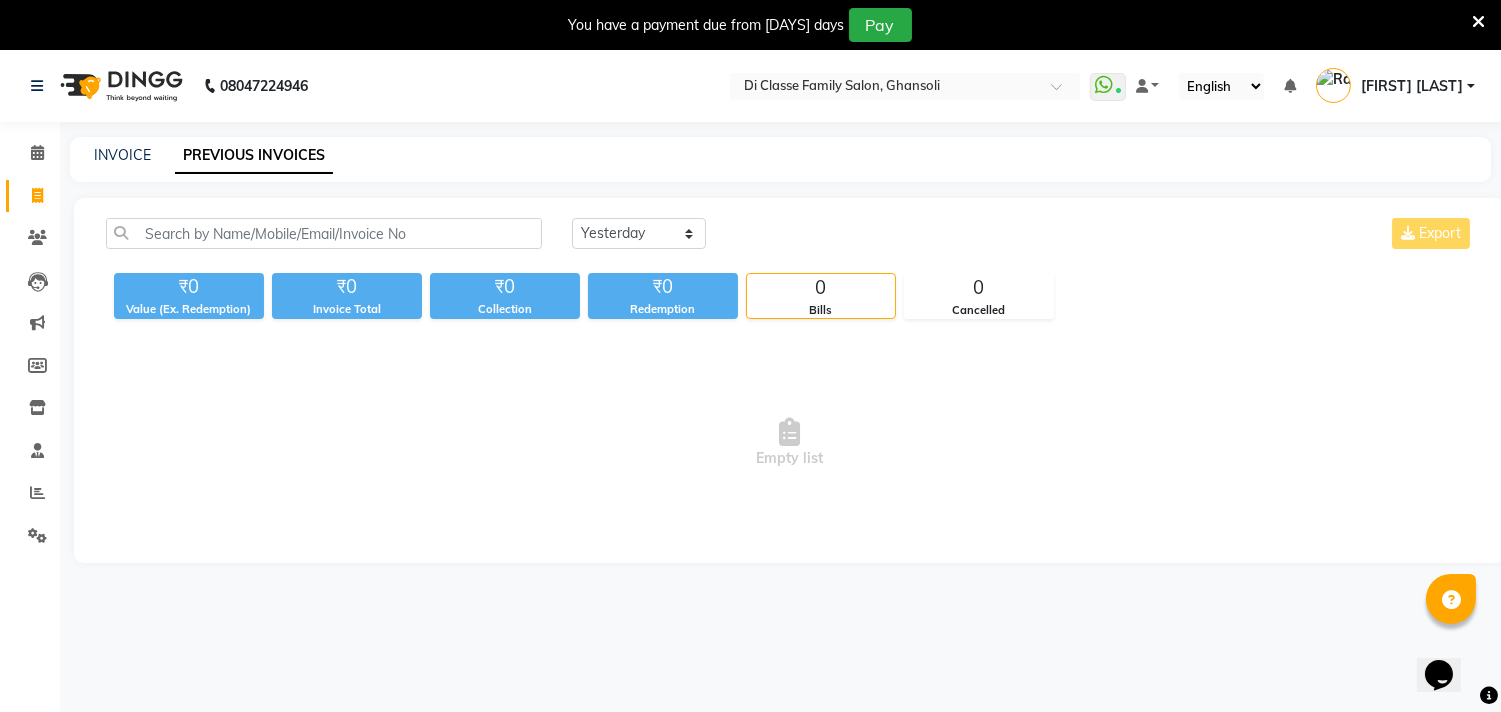 click on "[FIRST] [LAST]" at bounding box center [1395, 86] 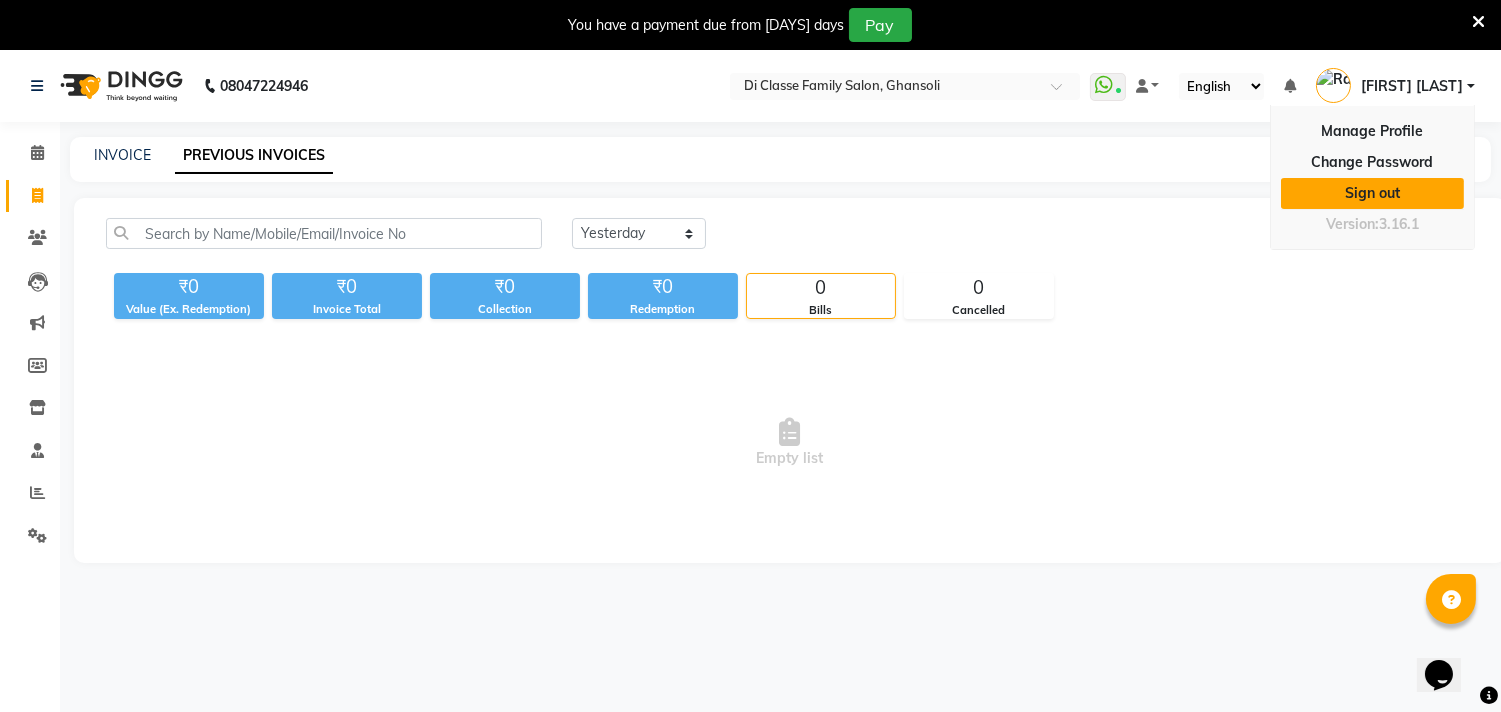 click on "Sign out" at bounding box center (1372, 193) 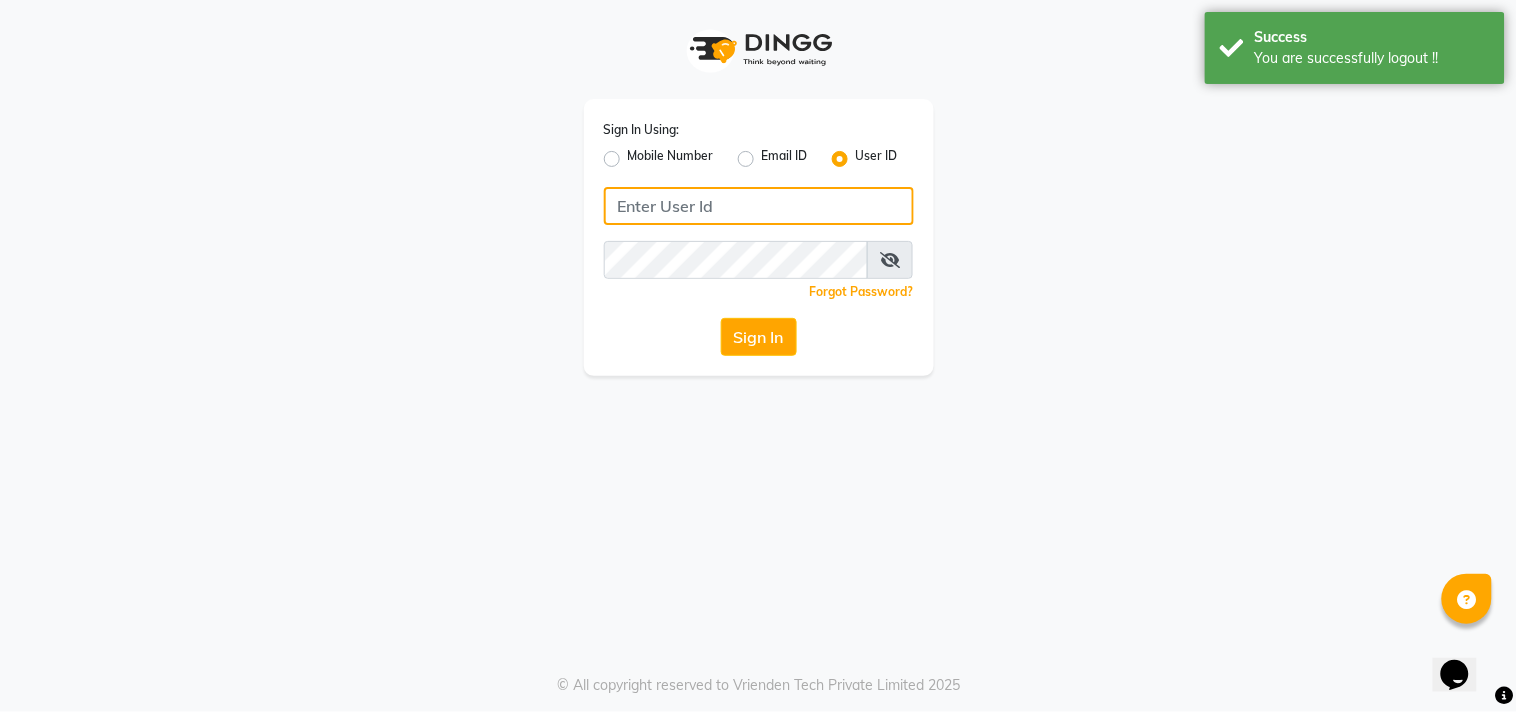 type on "9889882928" 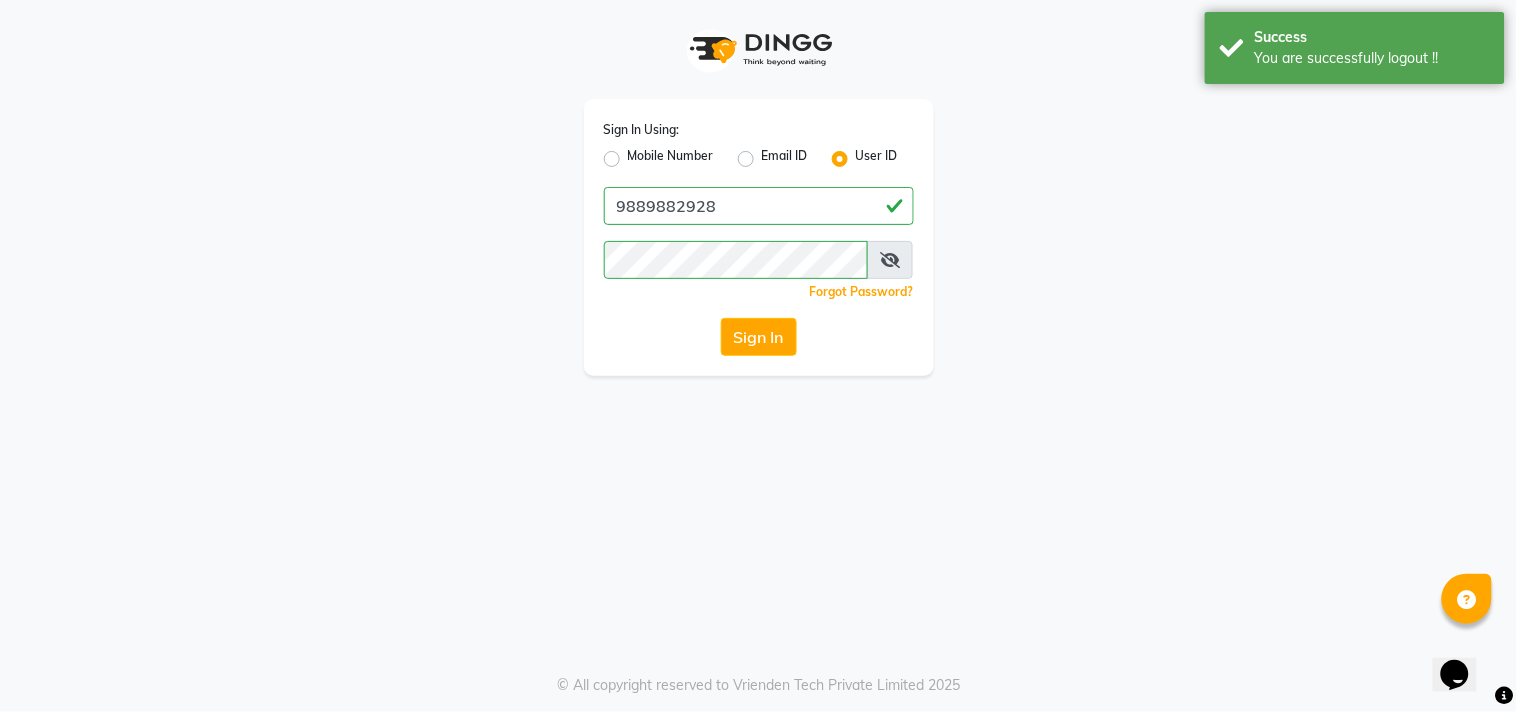 click on "Mobile Number" 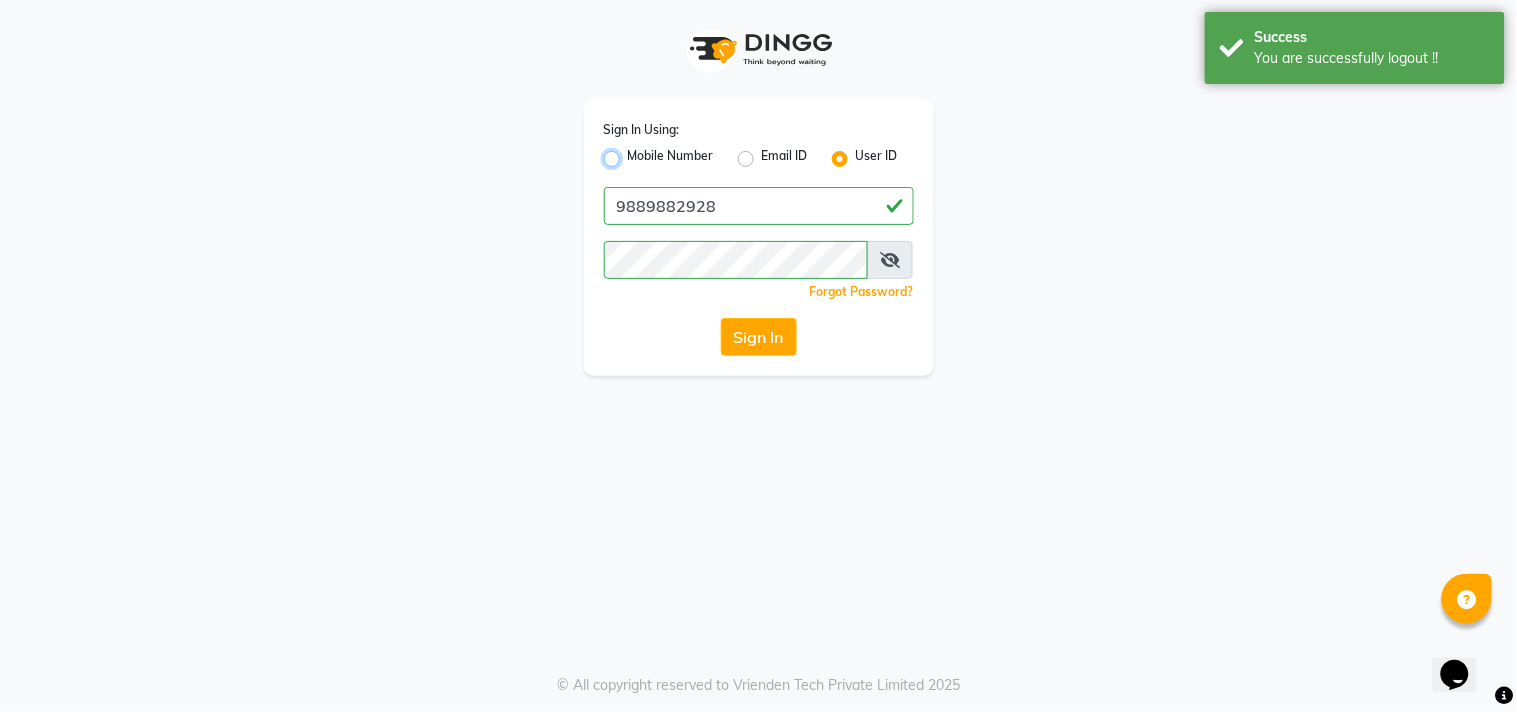 click on "Mobile Number" at bounding box center [634, 153] 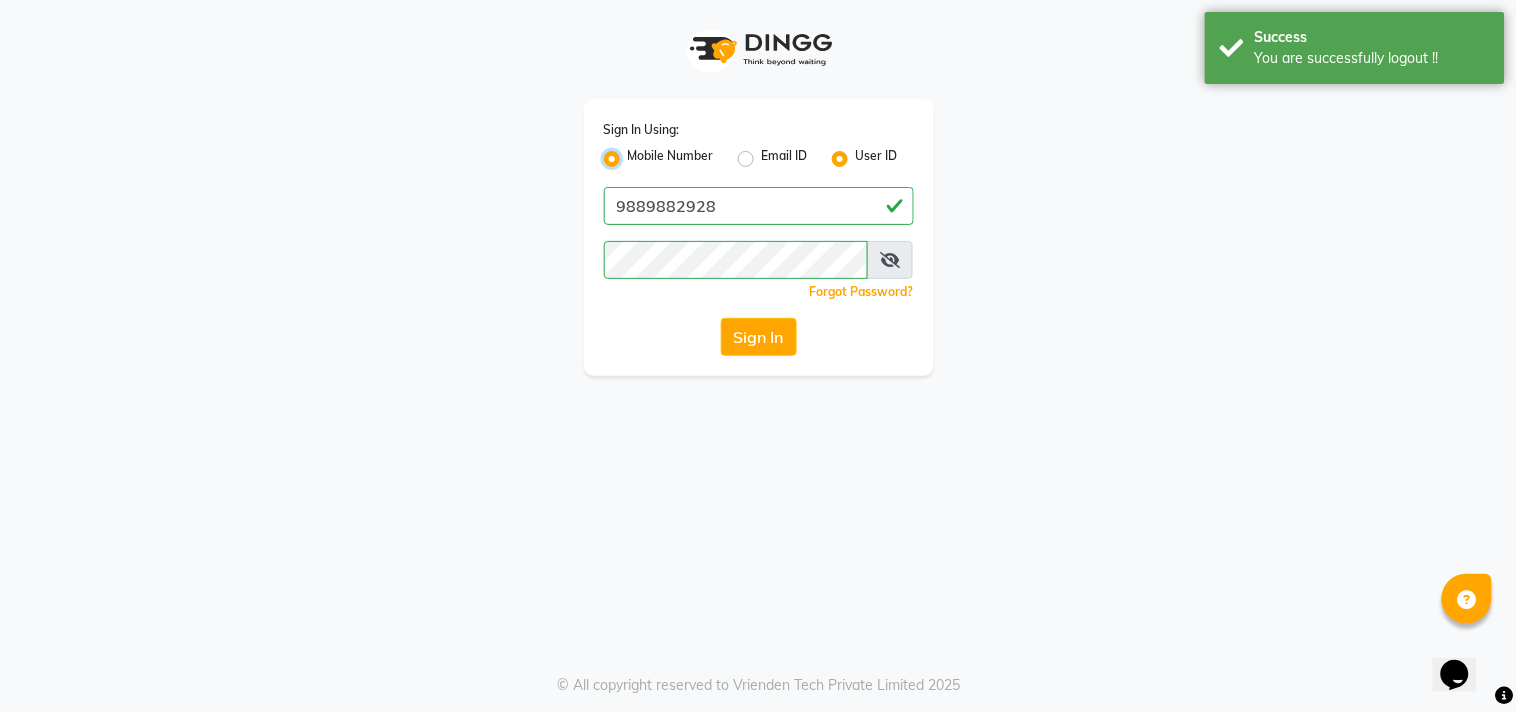 radio on "false" 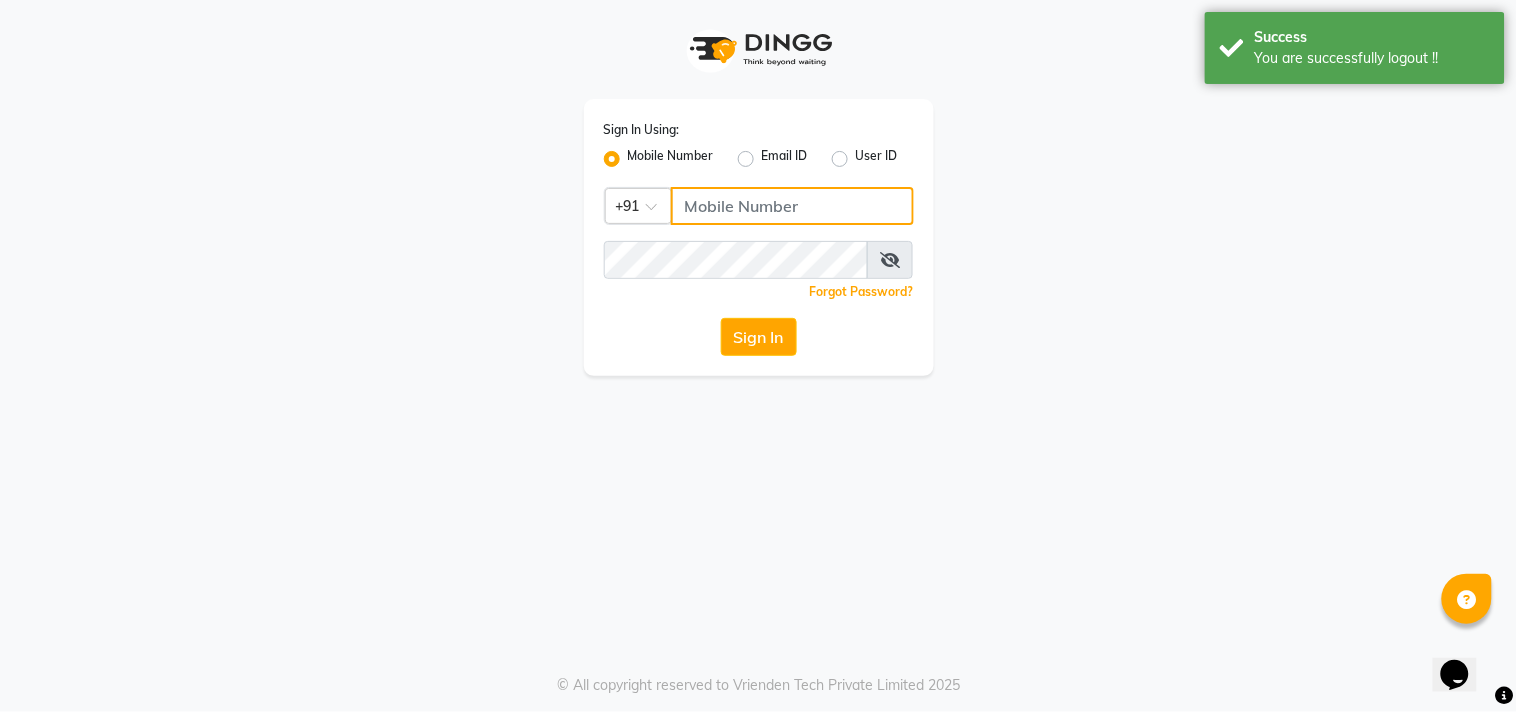 click 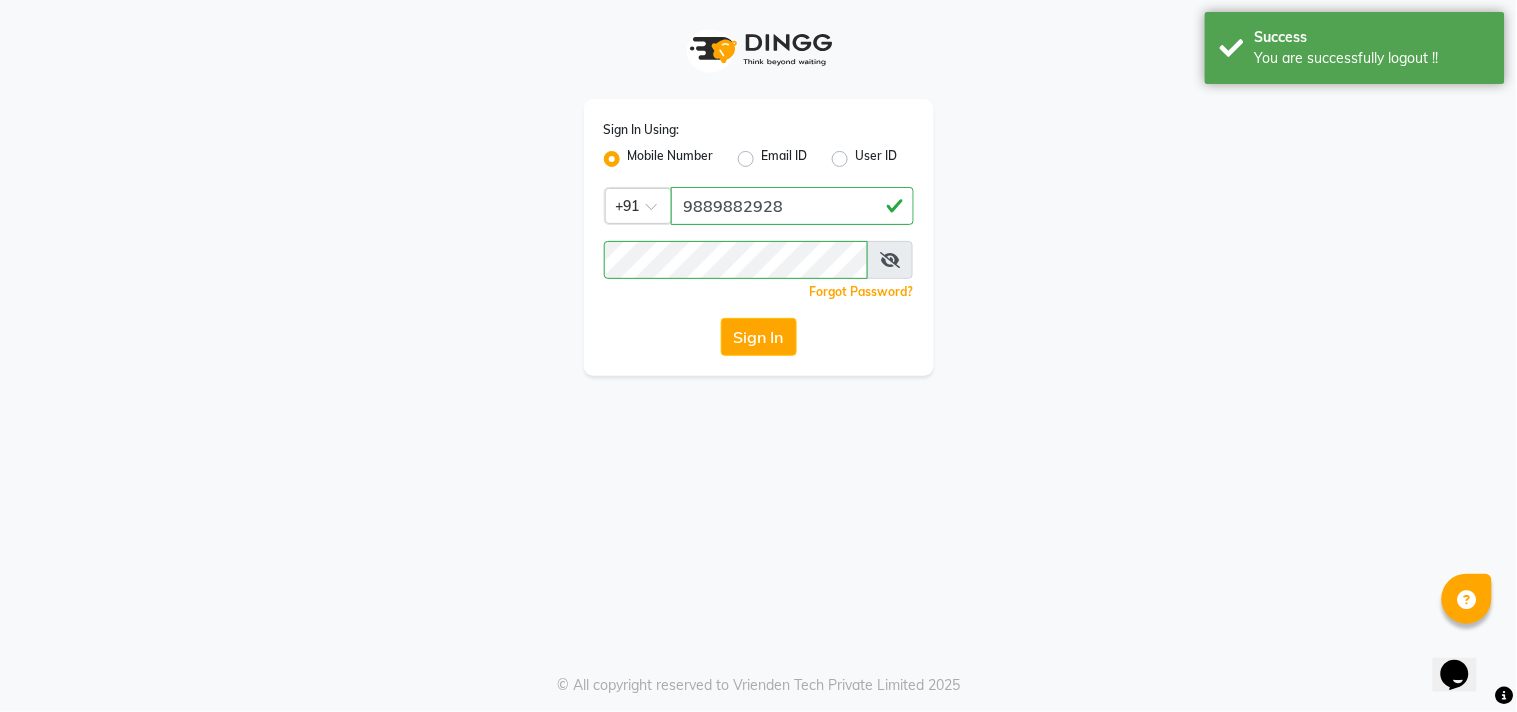 click on "Sign In" 